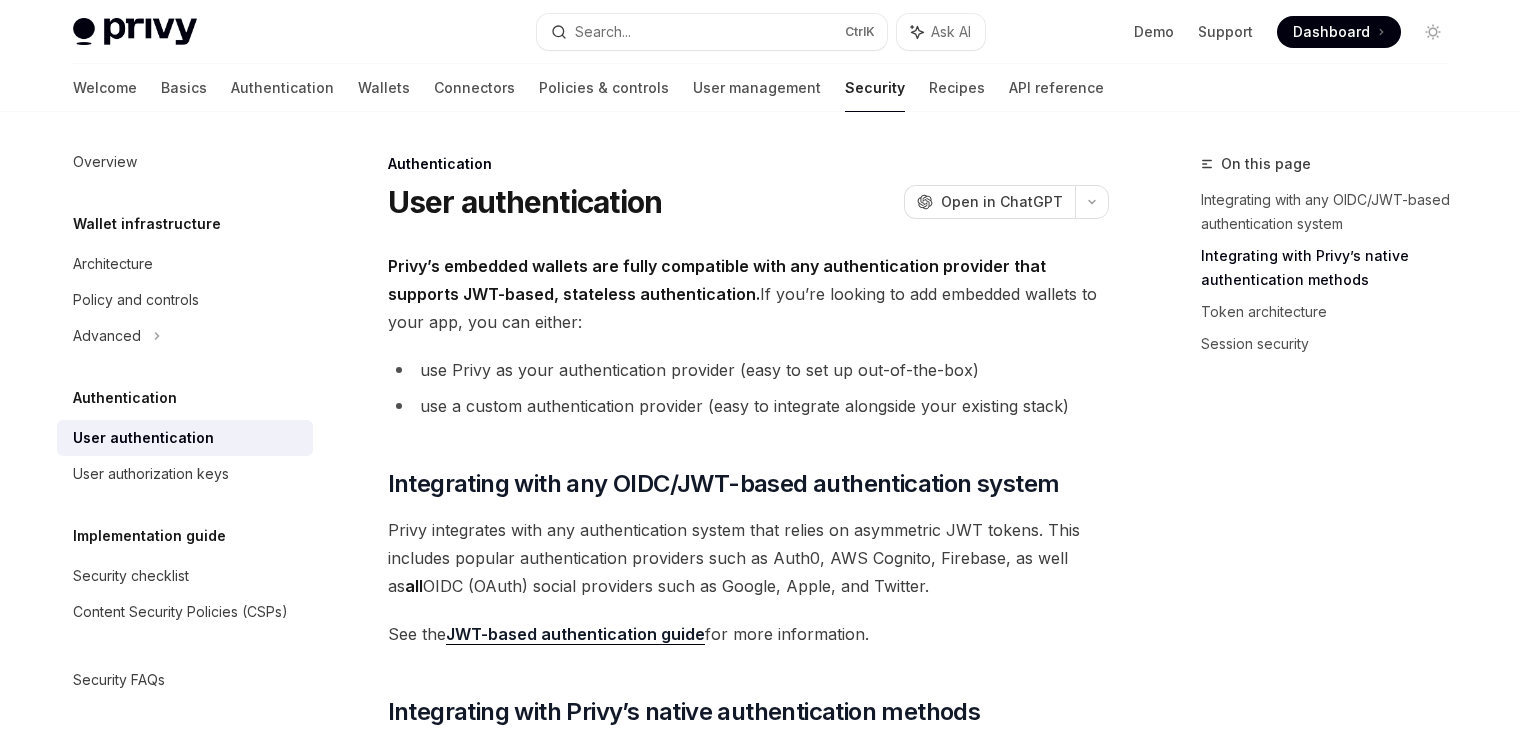 scroll, scrollTop: 980, scrollLeft: 0, axis: vertical 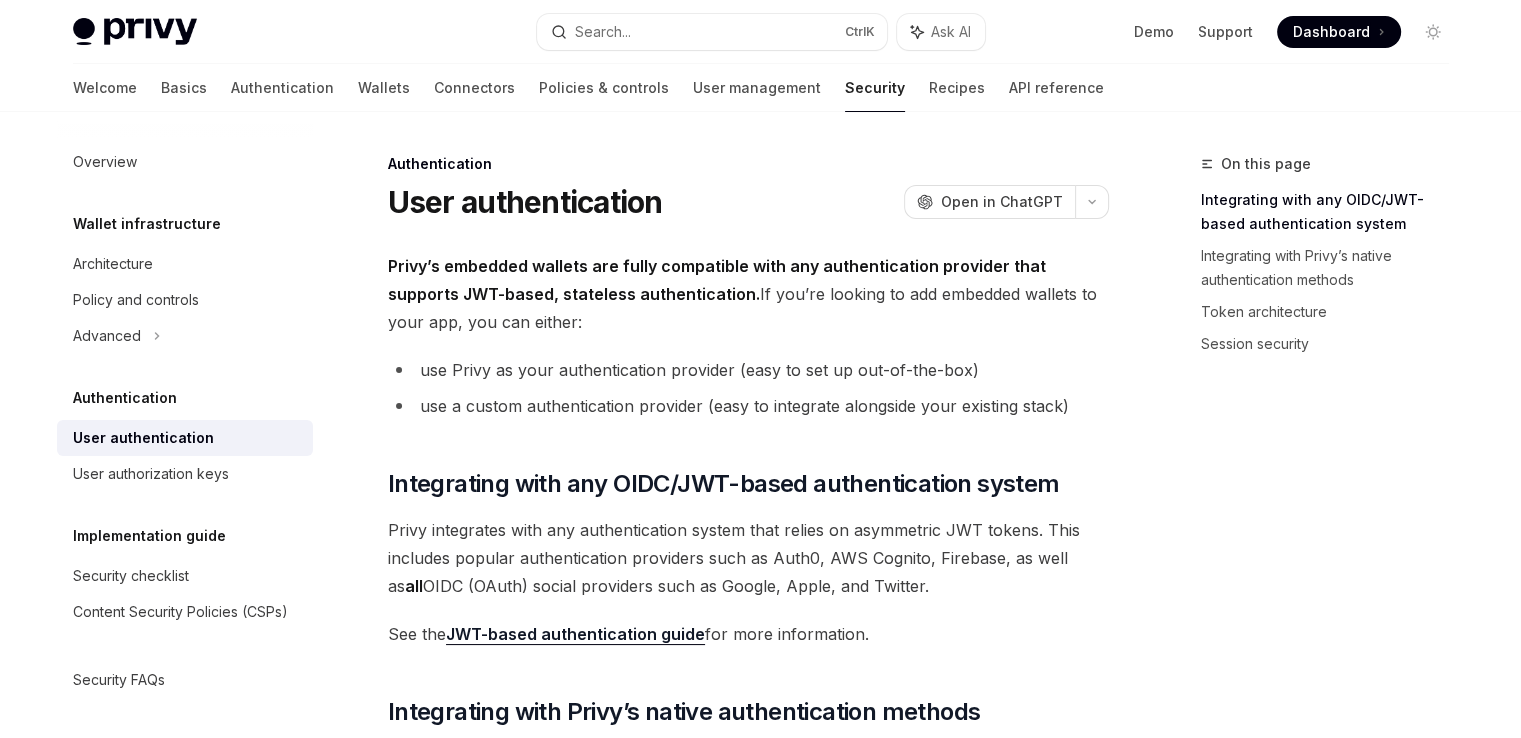 click on "User authentication" at bounding box center (187, 438) 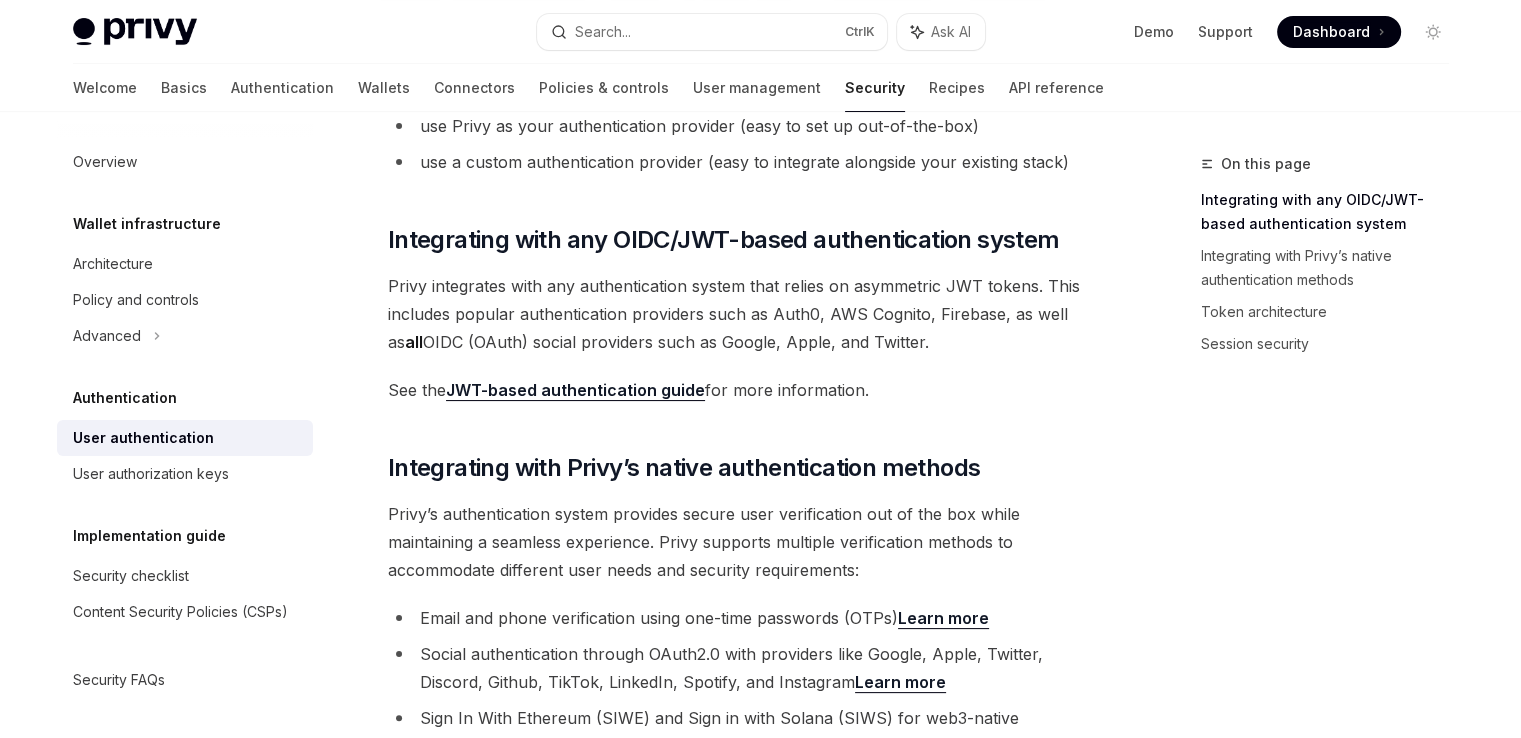scroll, scrollTop: 246, scrollLeft: 0, axis: vertical 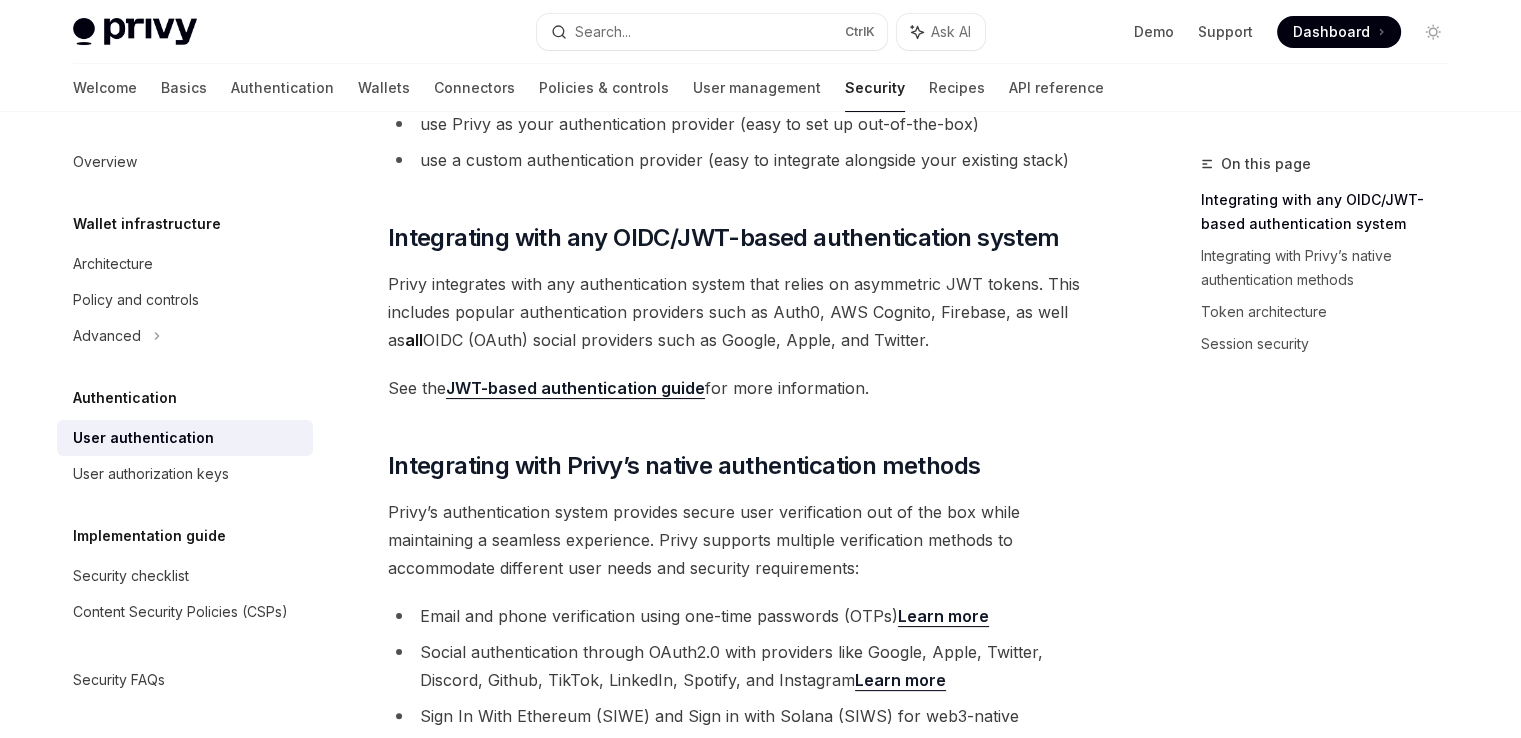 click on "JWT-based authentication guide" at bounding box center [575, 388] 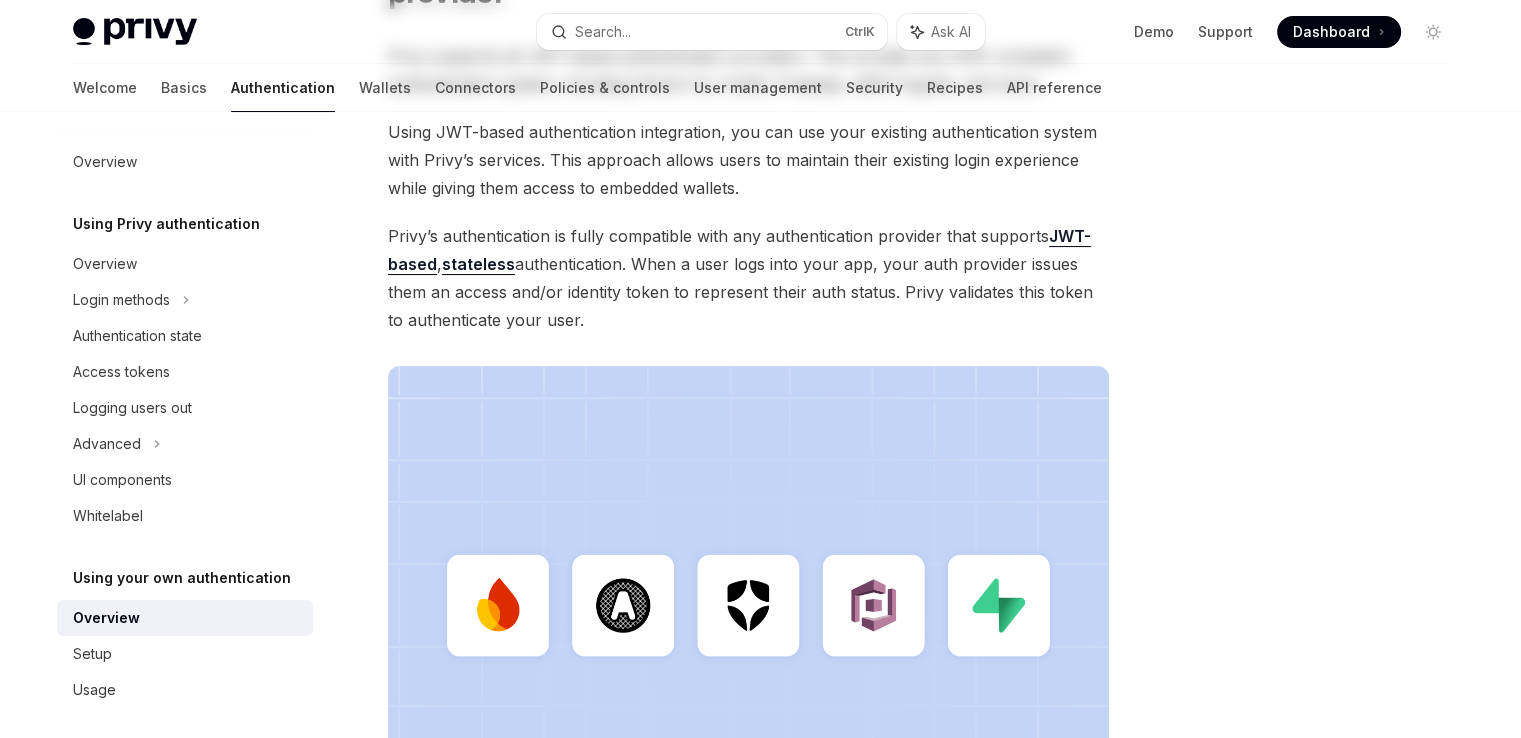scroll, scrollTop: 0, scrollLeft: 0, axis: both 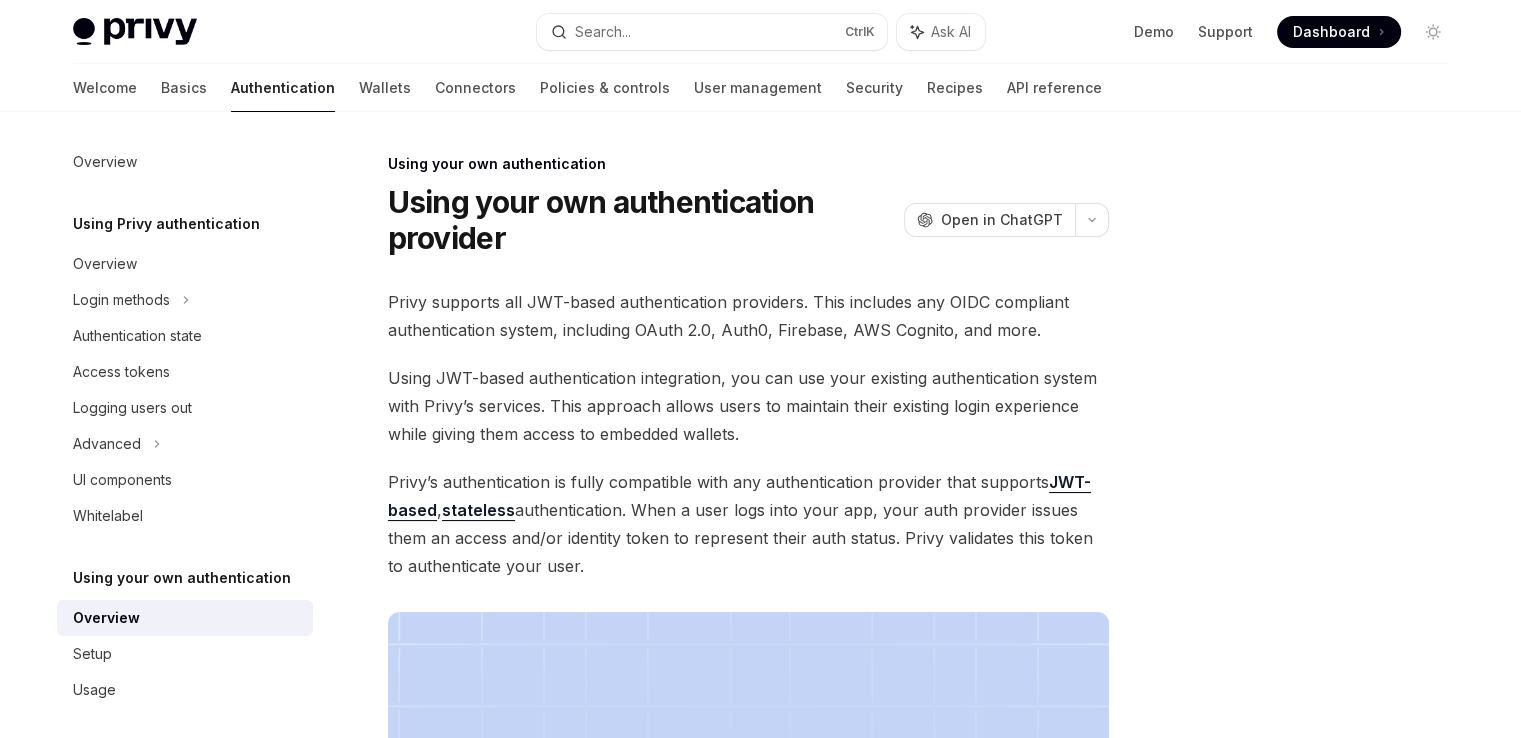 click on "Using JWT-based authentication integration, you can use your existing authentication system with Privy’s services. This approach allows users to maintain their existing login experience while giving them access to embedded wallets." at bounding box center [748, 406] 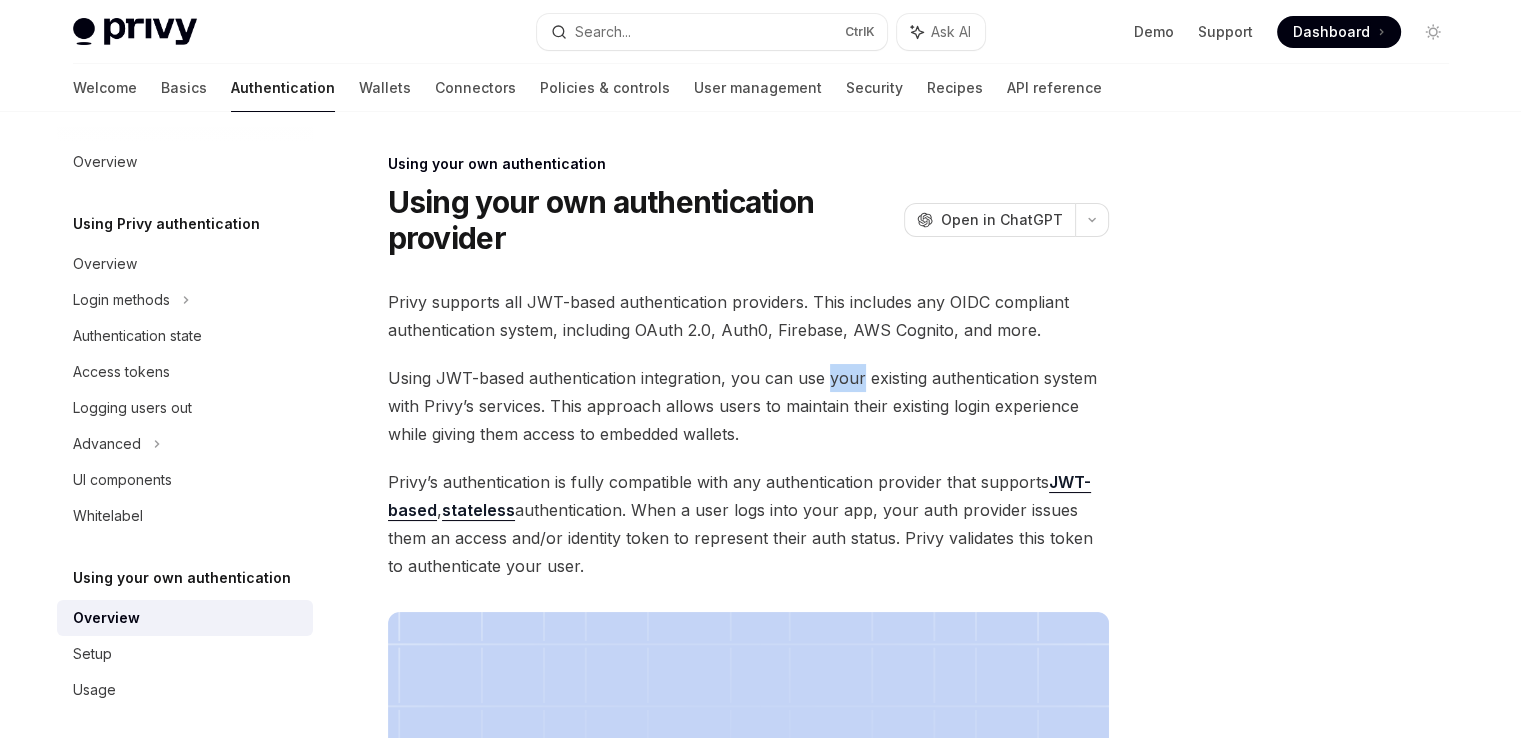 click on "Using JWT-based authentication integration, you can use your existing authentication system with Privy’s services. This approach allows users to maintain their existing login experience while giving them access to embedded wallets." at bounding box center (748, 406) 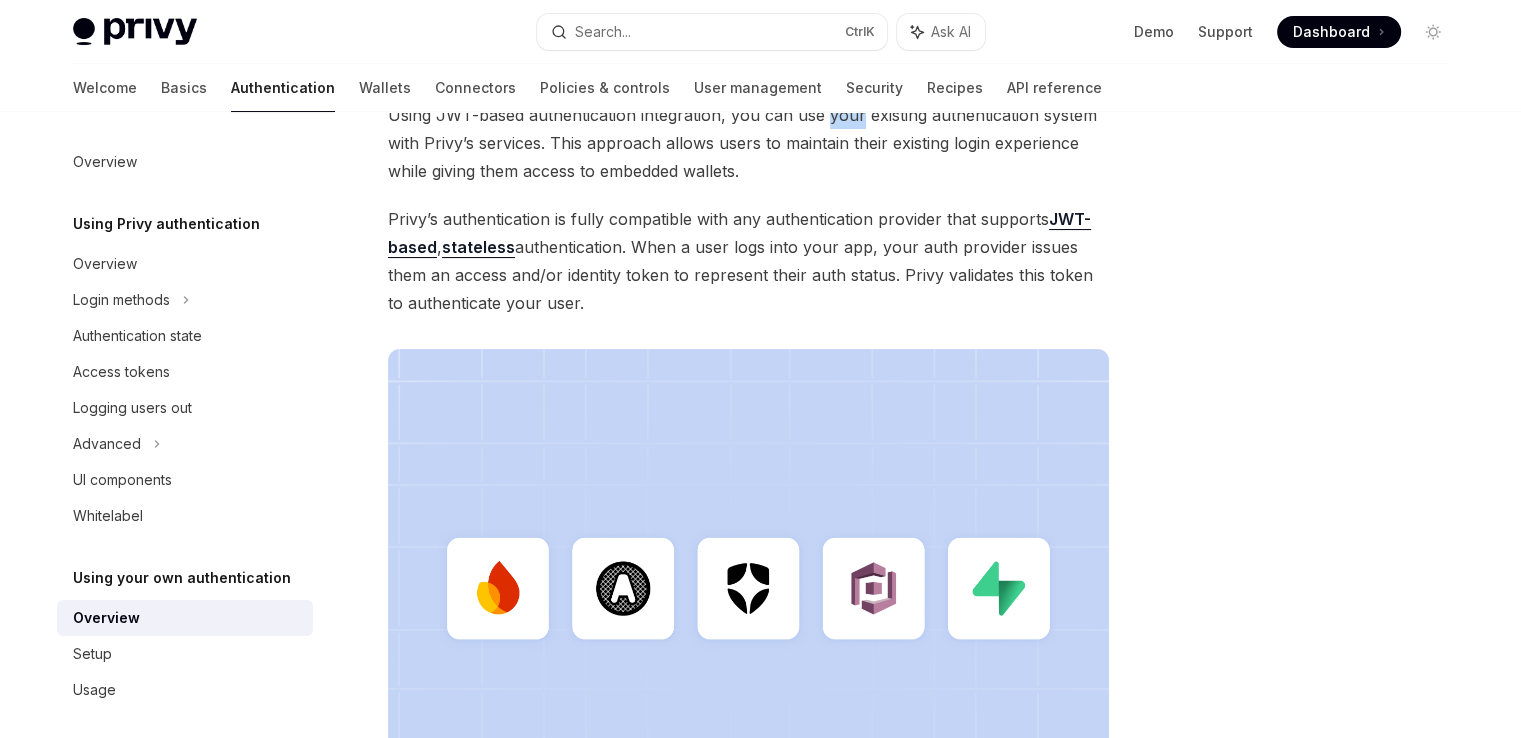 scroll, scrollTop: 267, scrollLeft: 0, axis: vertical 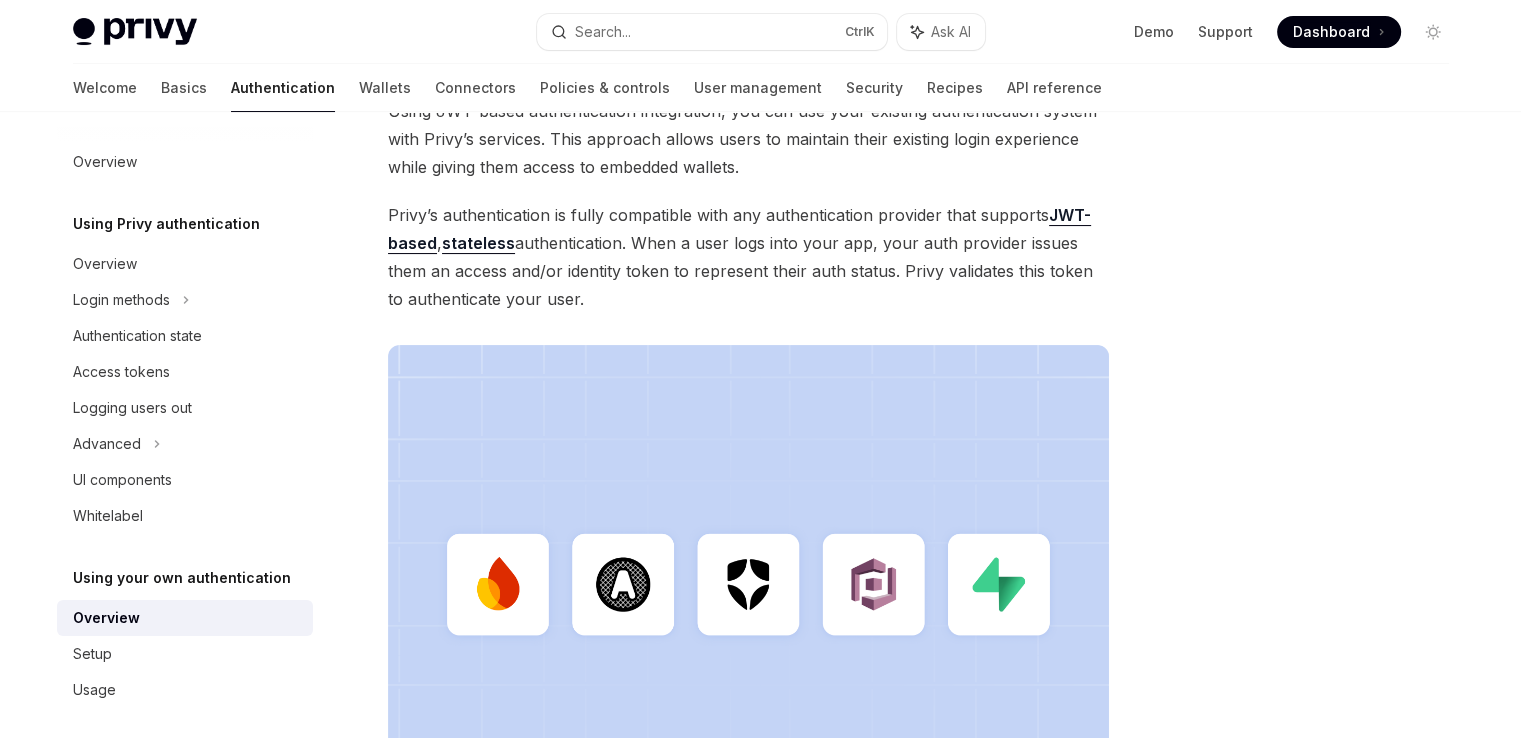 click on "Privy supports all JWT-based authentication providers. This includes any OIDC compliant authentication system, including OAuth 2.0, Auth0, Firebase, AWS Cognito, and more.
Using JWT-based authentication integration, you can use your existing authentication system with Privy’s services. This approach allows users to maintain their existing login experience while giving them access to embedded wallets.
Privy’s authentication is fully compatible with any authentication provider that supports  JWT-based ,  stateless  authentication. When a user logs into your app, your auth provider issues them an access and/or identity token to represent their auth status. Privy validates this token to authenticate your user." at bounding box center [748, 440] 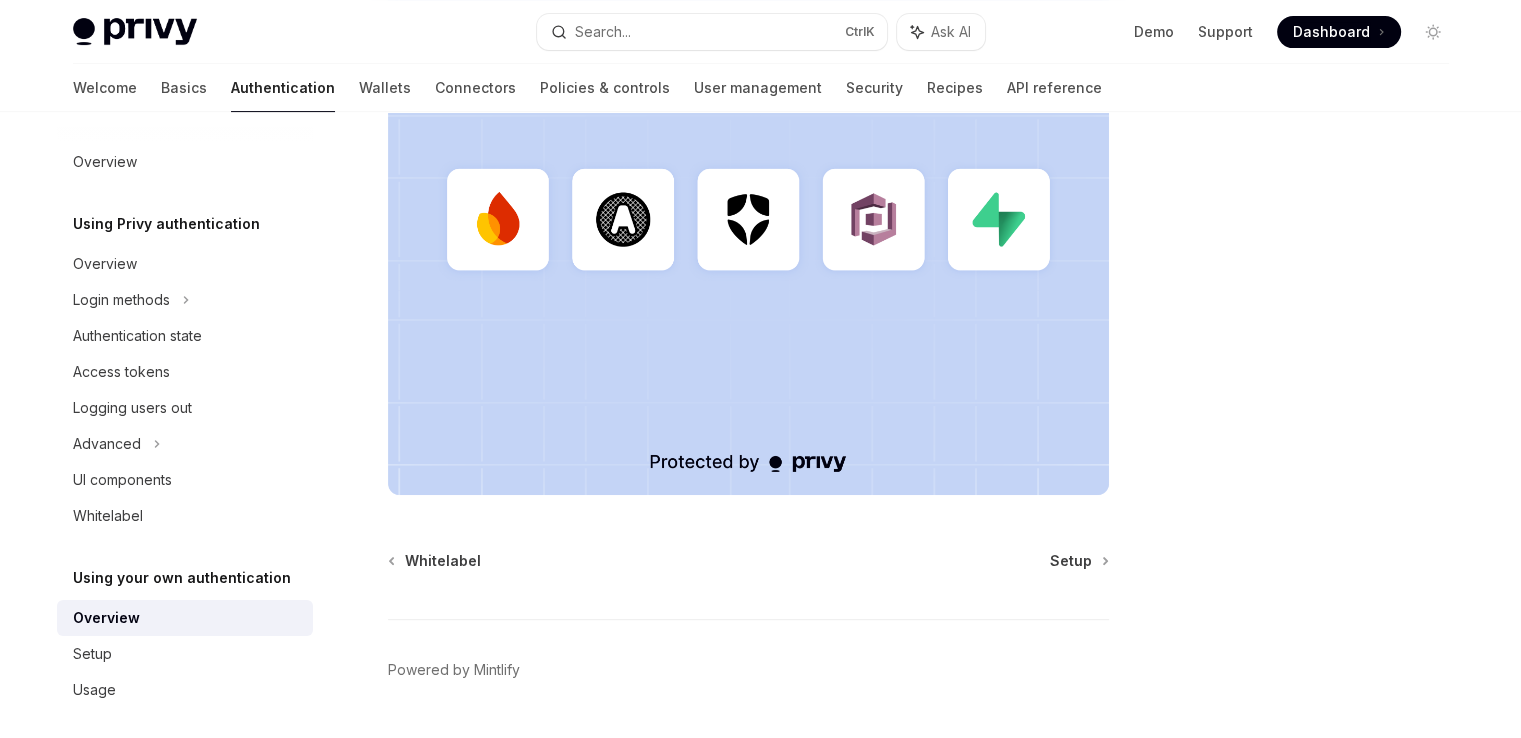 scroll, scrollTop: 686, scrollLeft: 0, axis: vertical 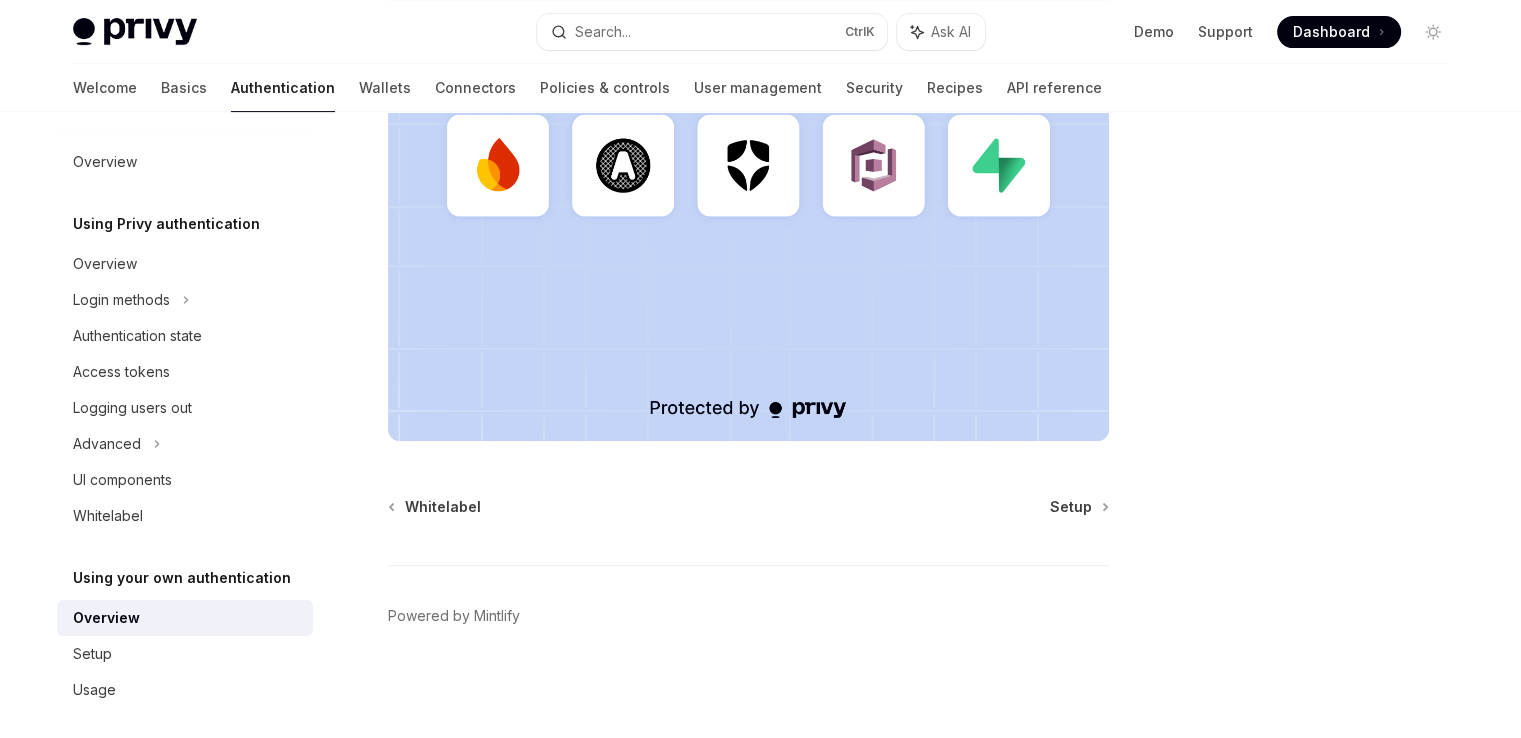 click at bounding box center (748, 183) 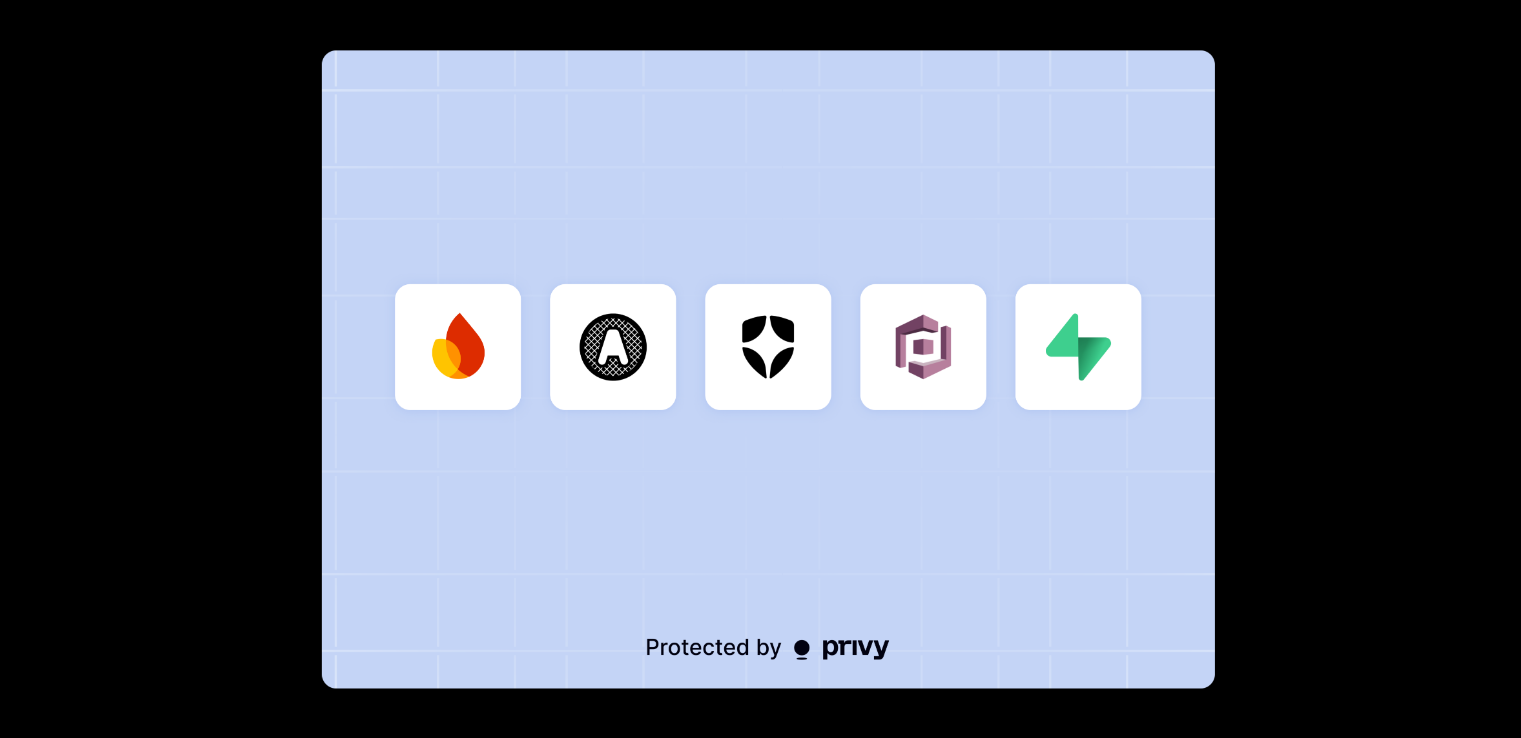 click at bounding box center [760, 369] 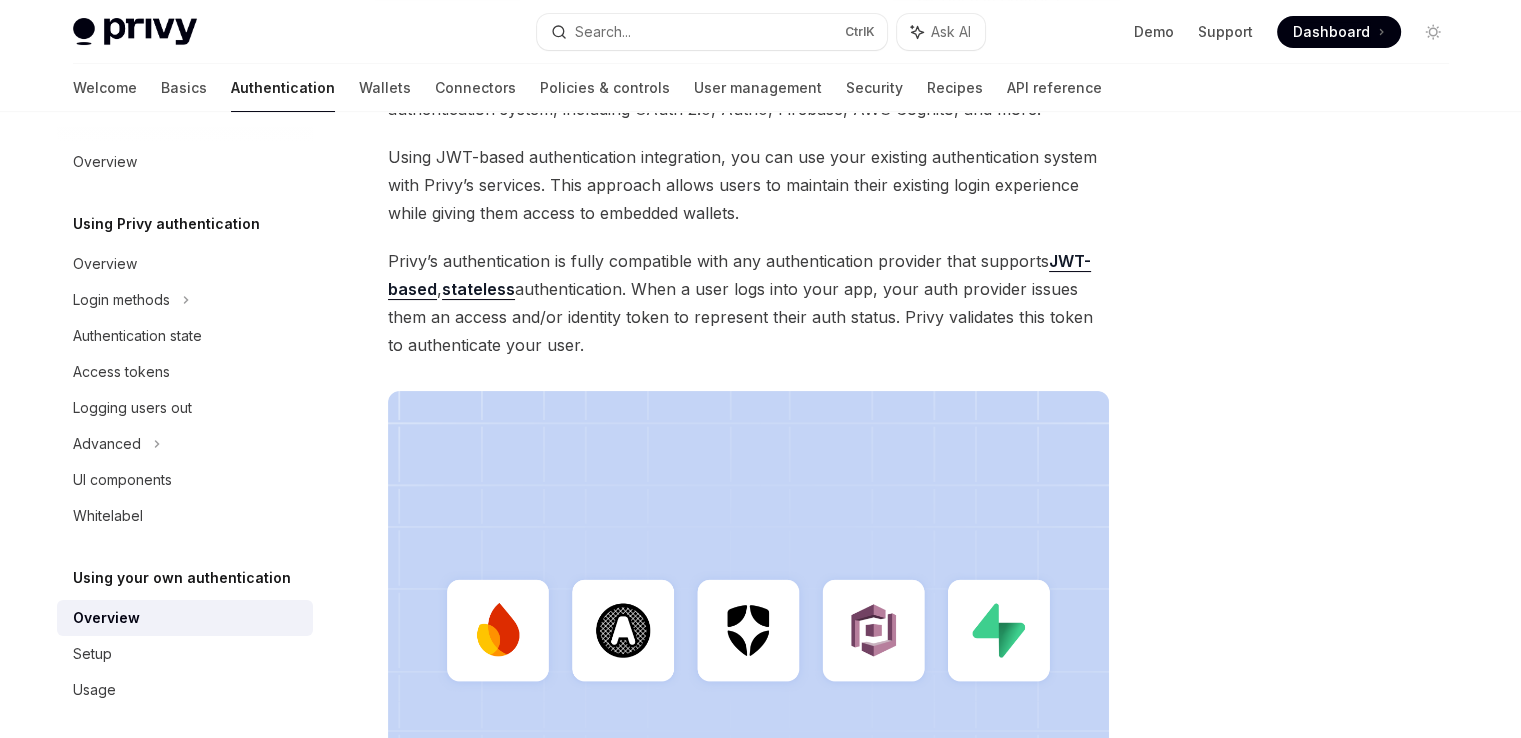 scroll, scrollTop: 0, scrollLeft: 0, axis: both 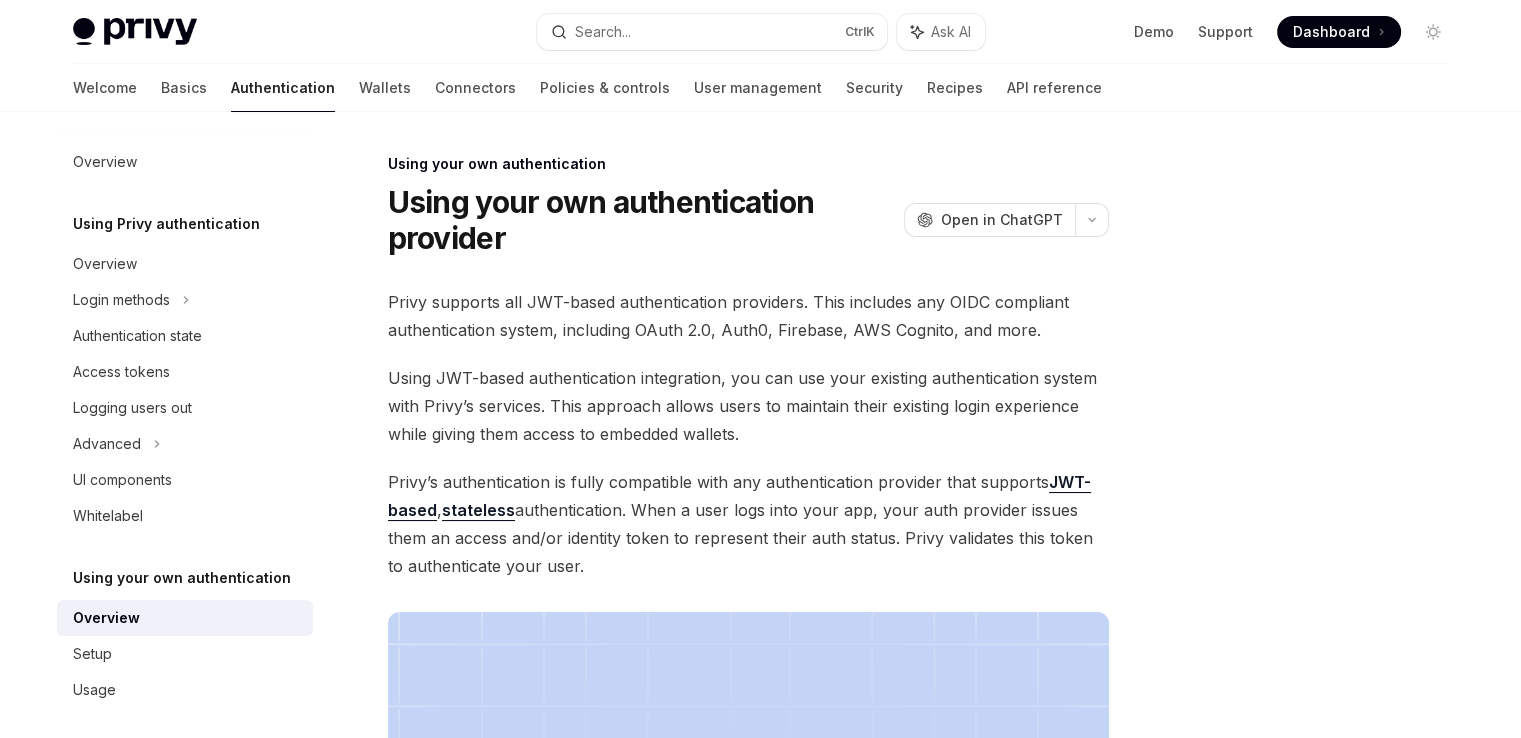 click on "Using JWT-based authentication integration, you can use your existing authentication system with Privy’s services. This approach allows users to maintain their existing login experience while giving them access to embedded wallets." at bounding box center (748, 406) 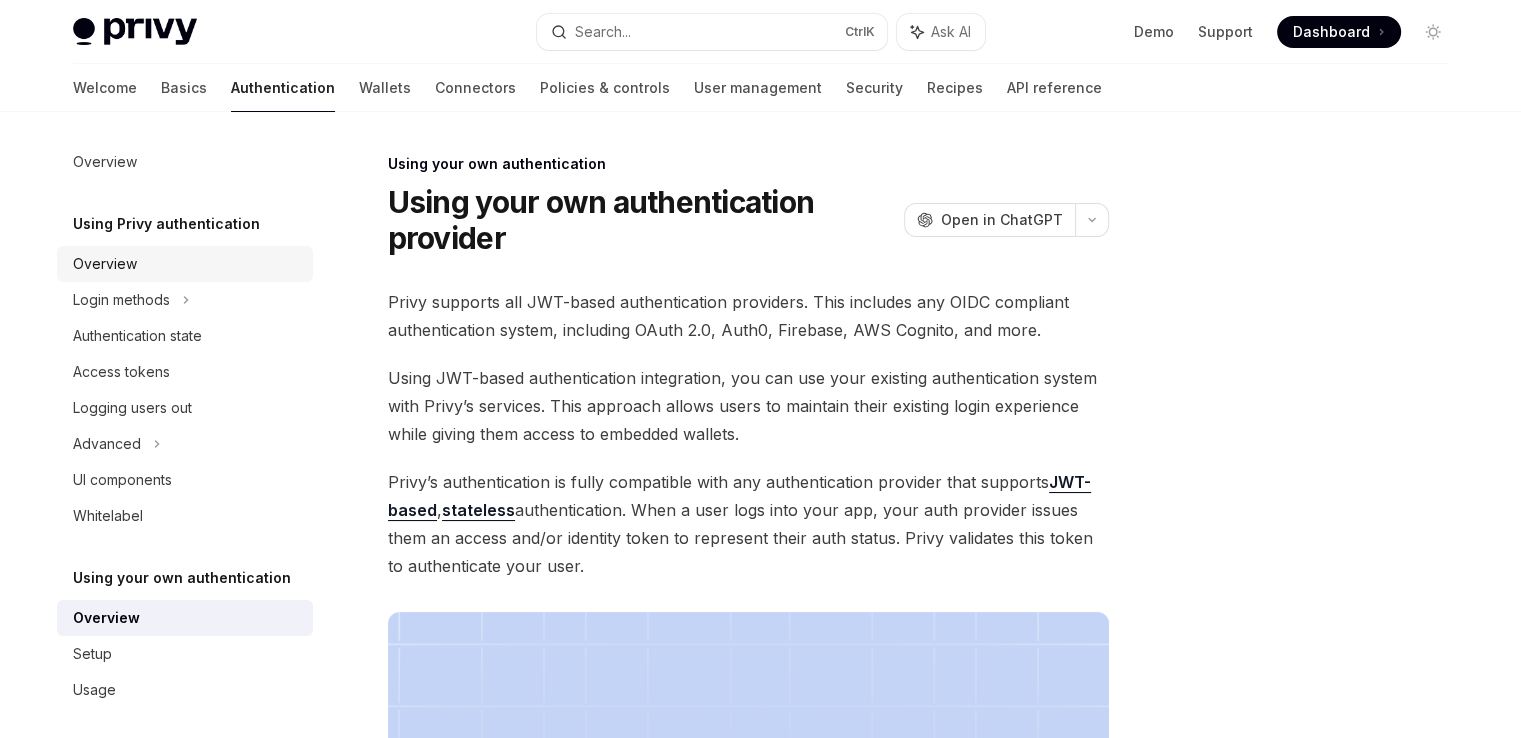 click on "Overview" at bounding box center (187, 264) 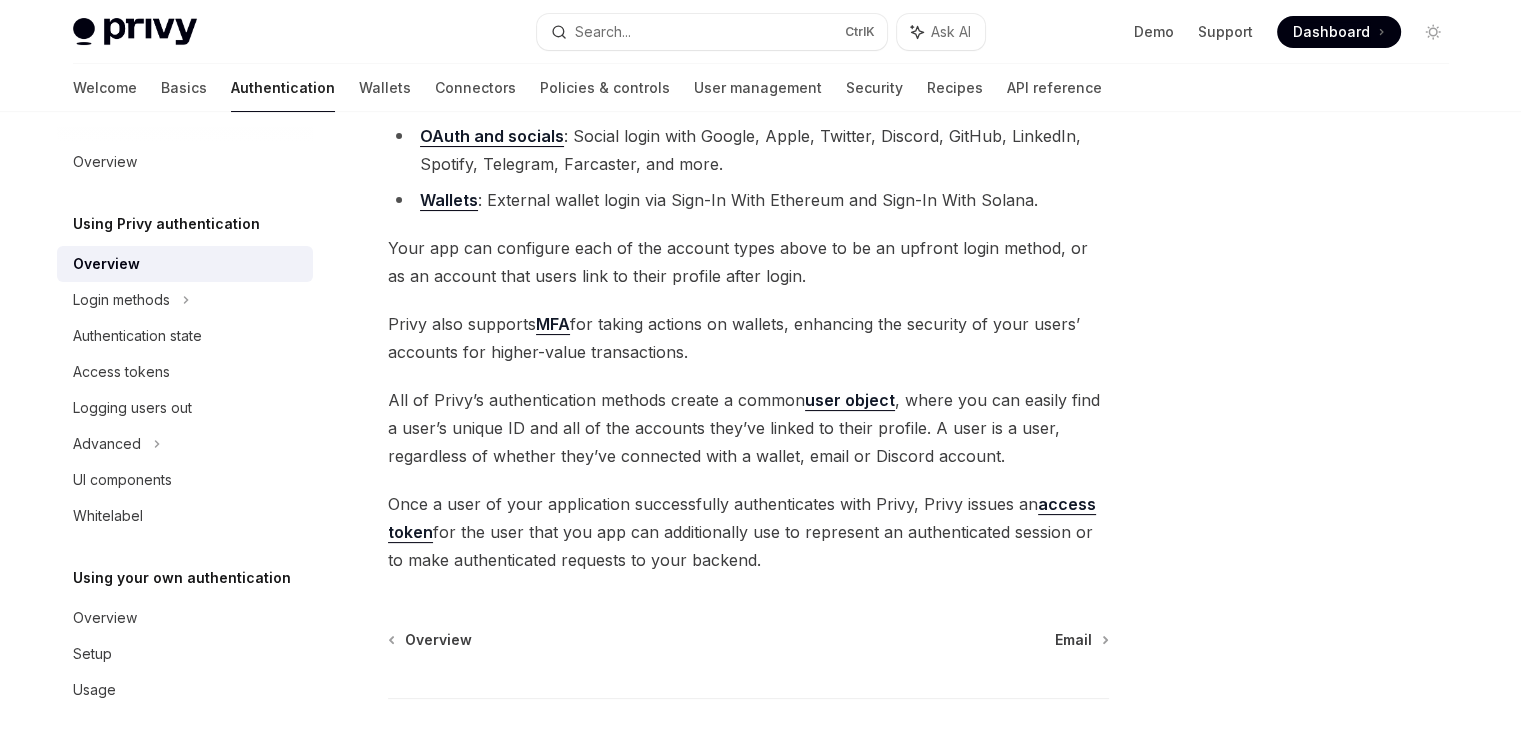 scroll, scrollTop: 447, scrollLeft: 0, axis: vertical 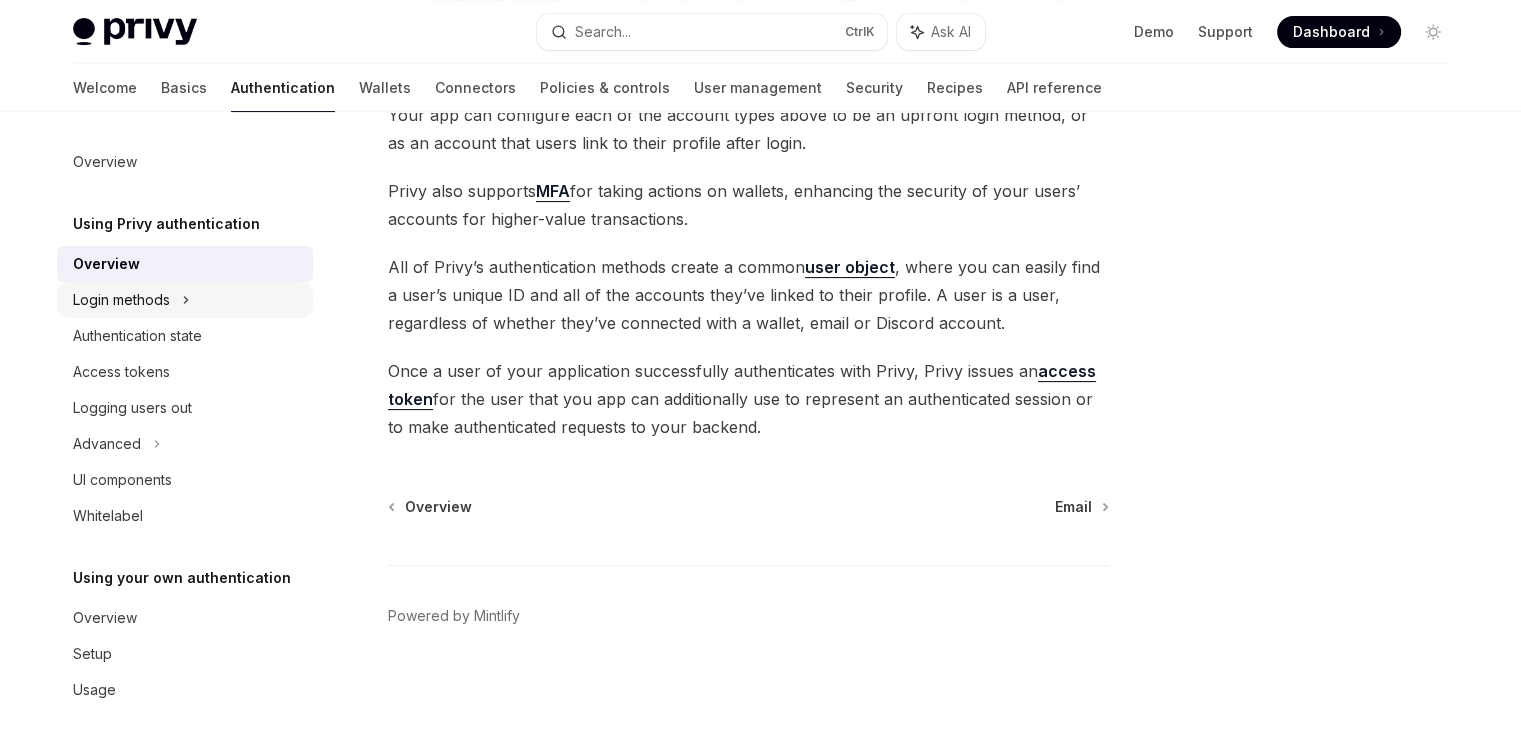 click 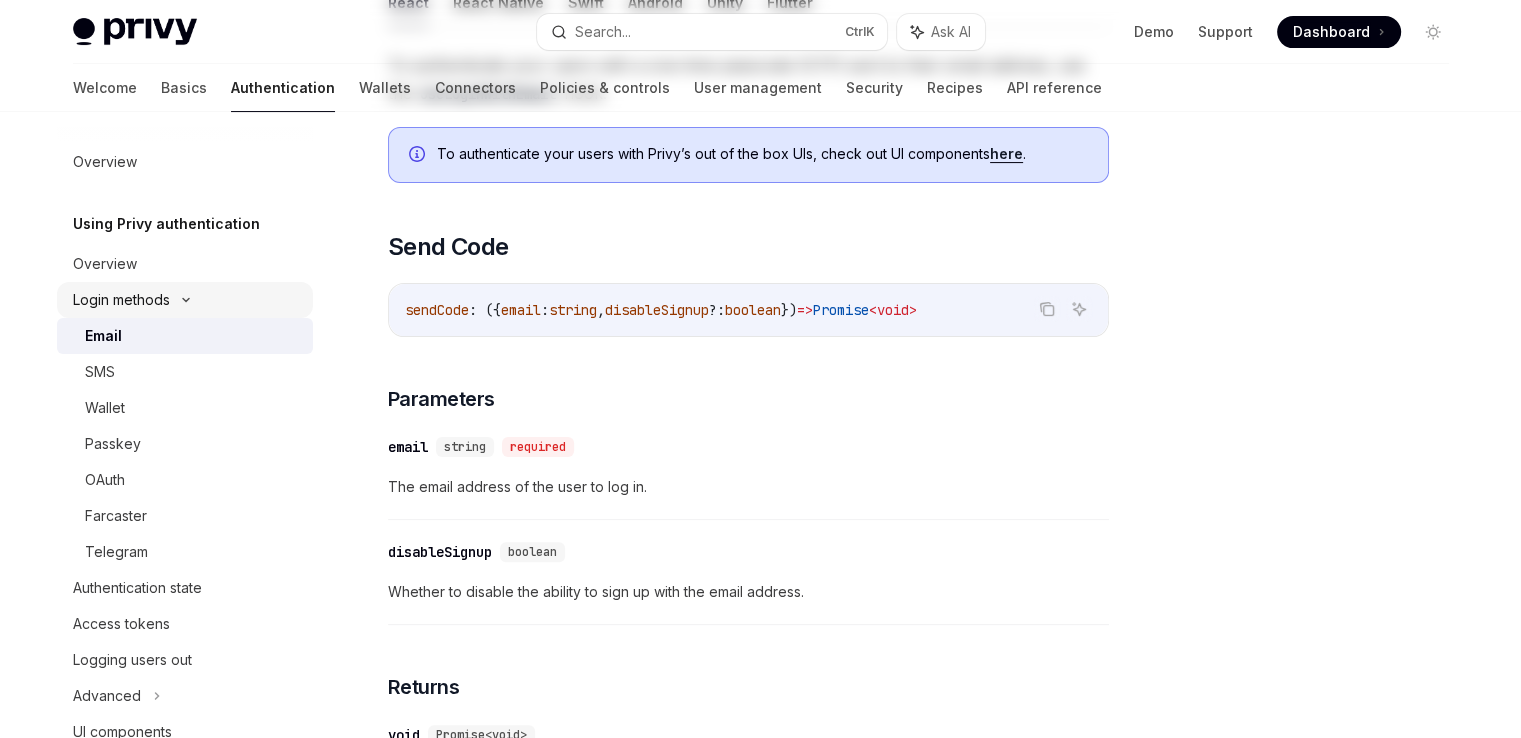 scroll, scrollTop: 0, scrollLeft: 0, axis: both 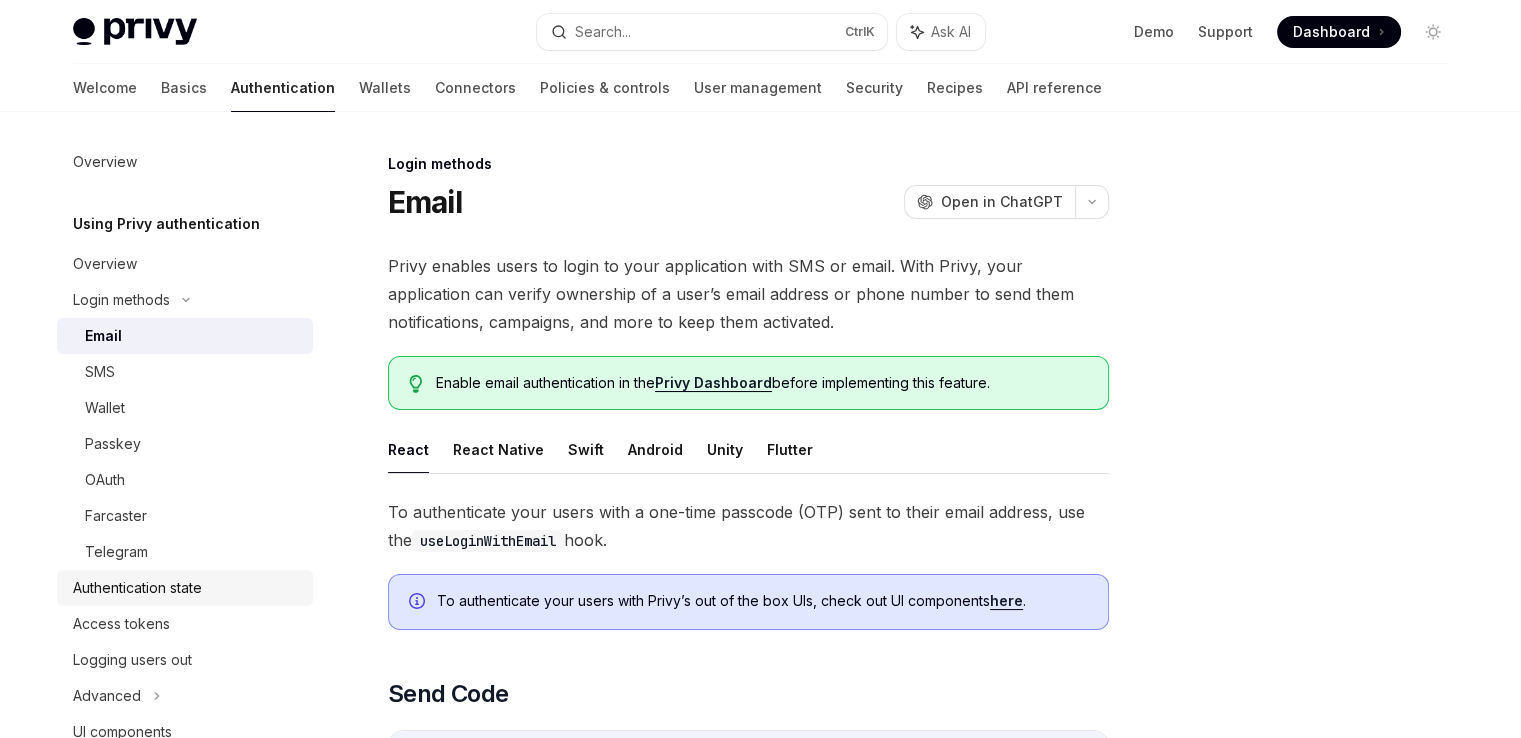 click on "Authentication state" at bounding box center (185, 588) 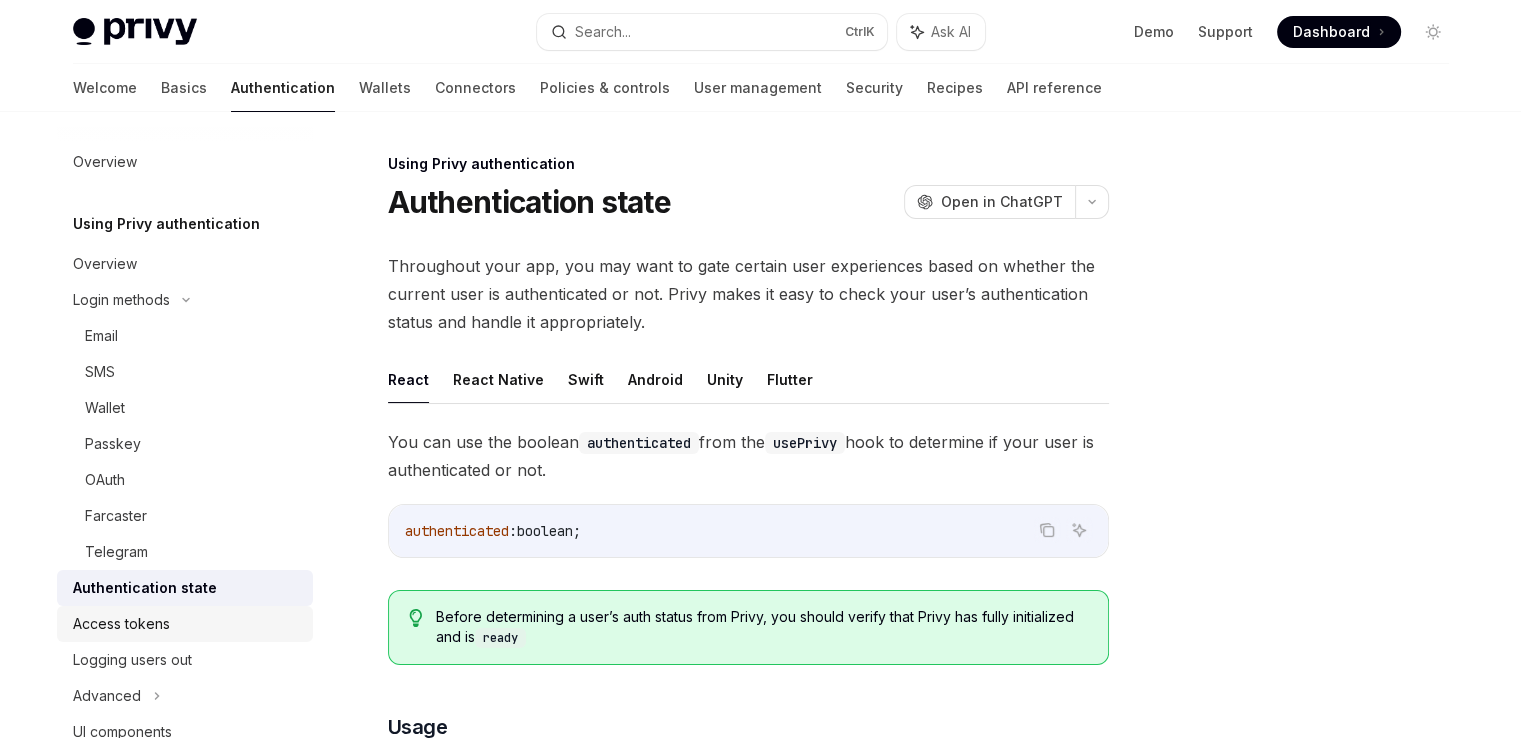 click on "Access tokens" at bounding box center (187, 624) 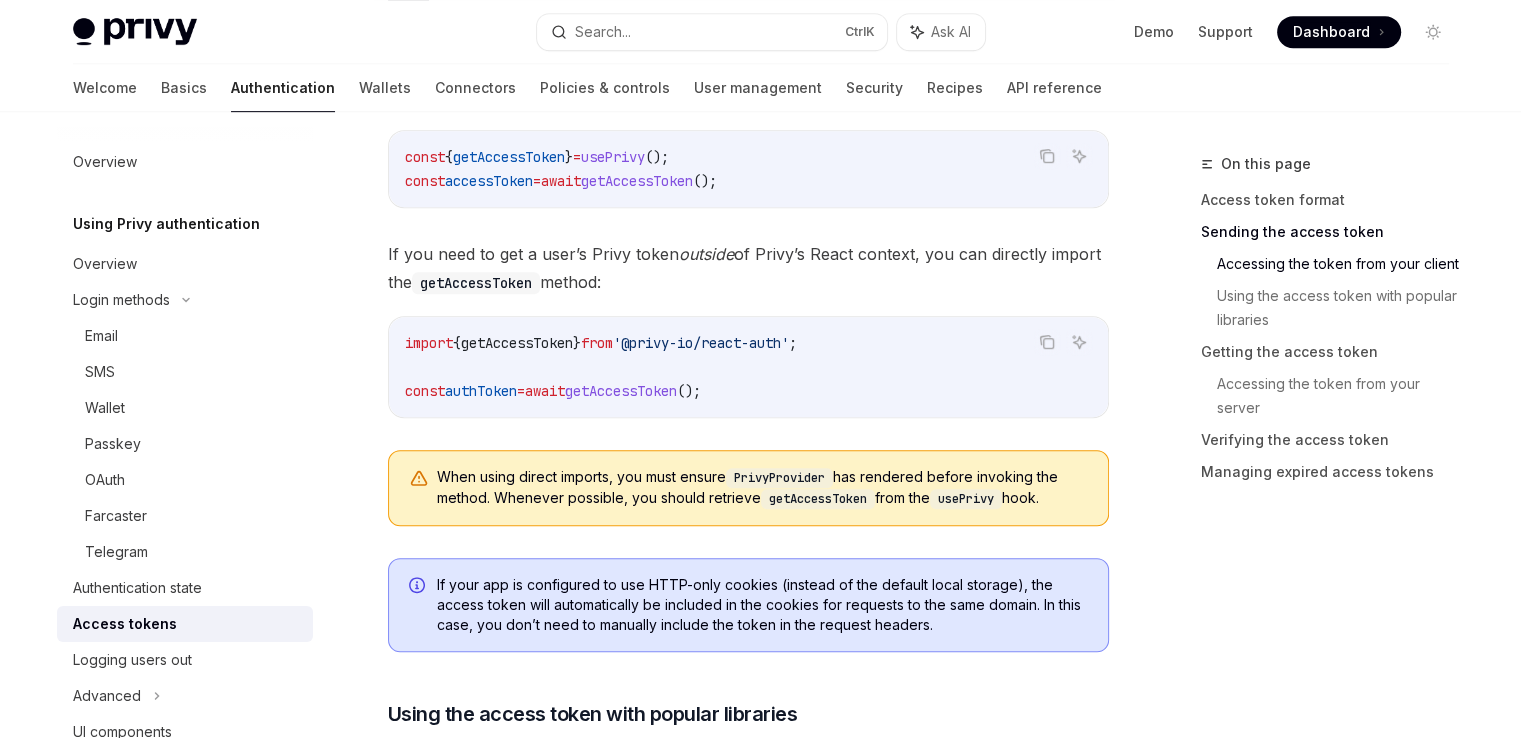 scroll, scrollTop: 1062, scrollLeft: 0, axis: vertical 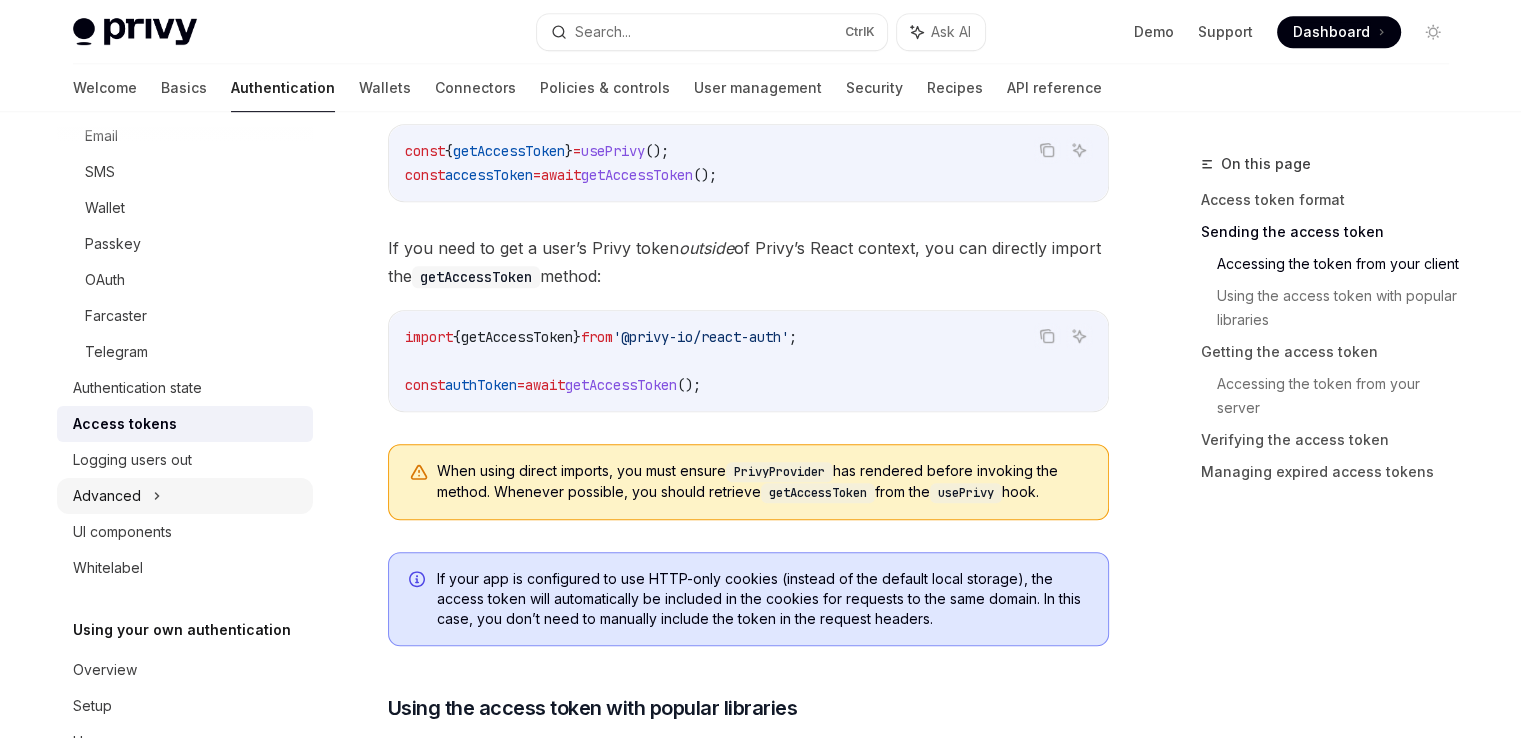 click on "Advanced" at bounding box center (185, 496) 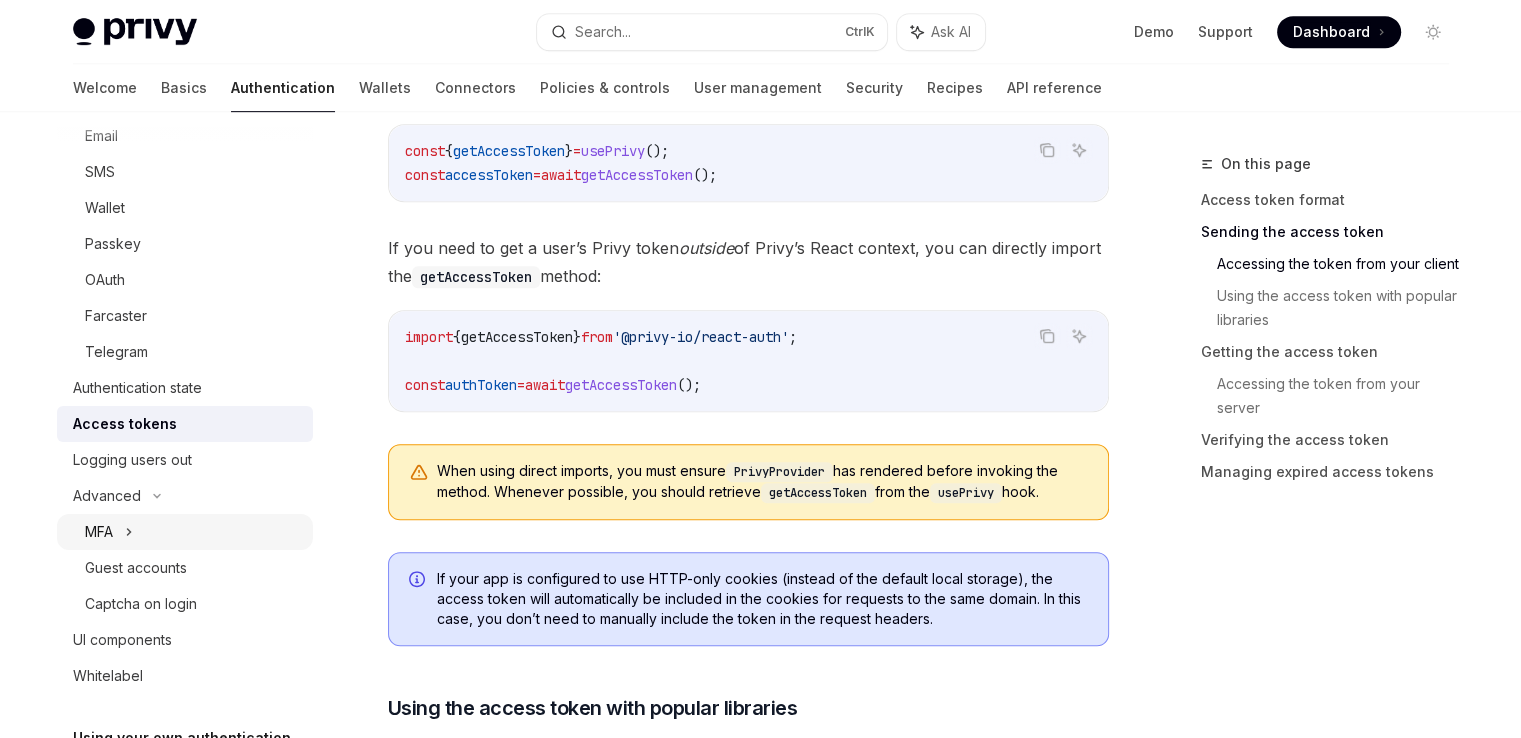 click on "MFA" at bounding box center (185, 532) 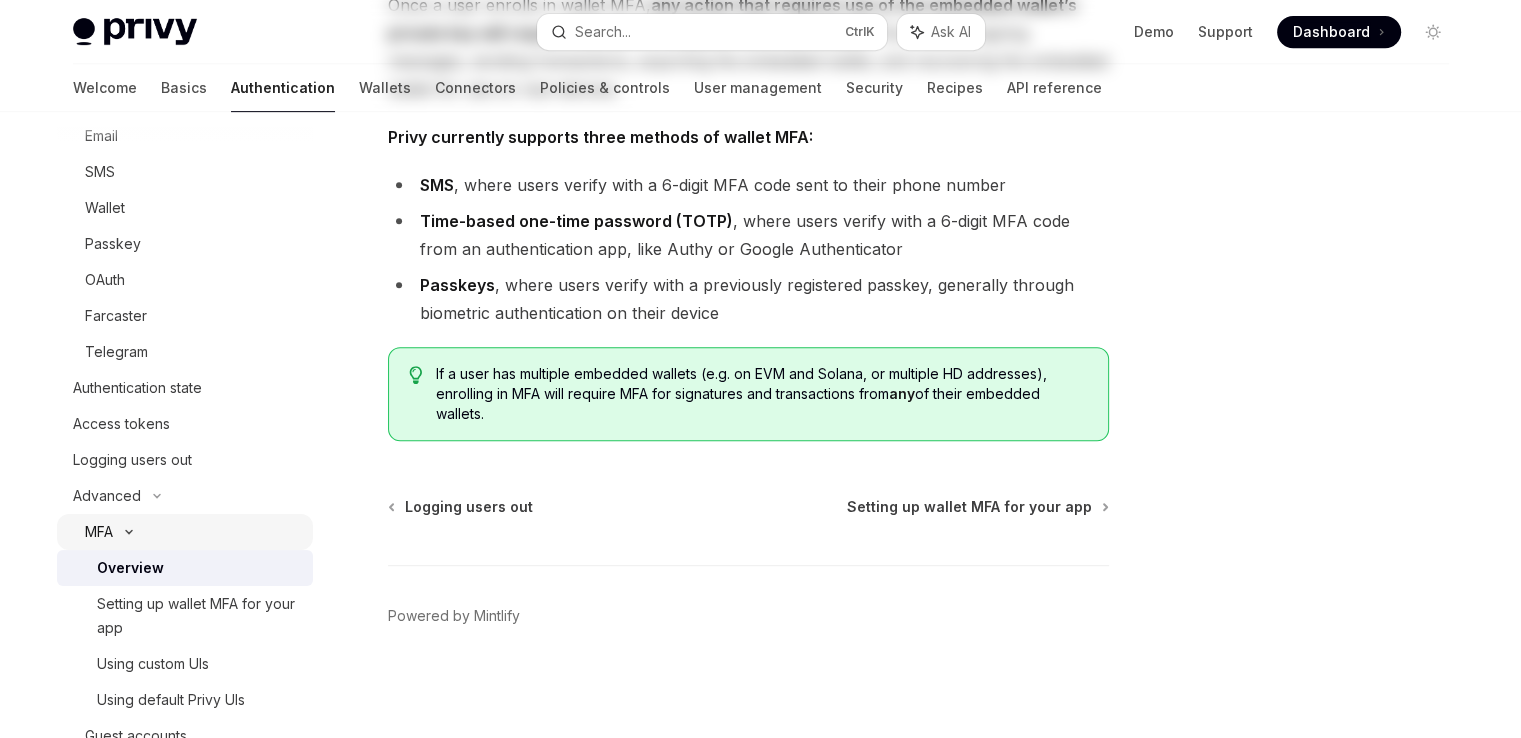 scroll, scrollTop: 0, scrollLeft: 0, axis: both 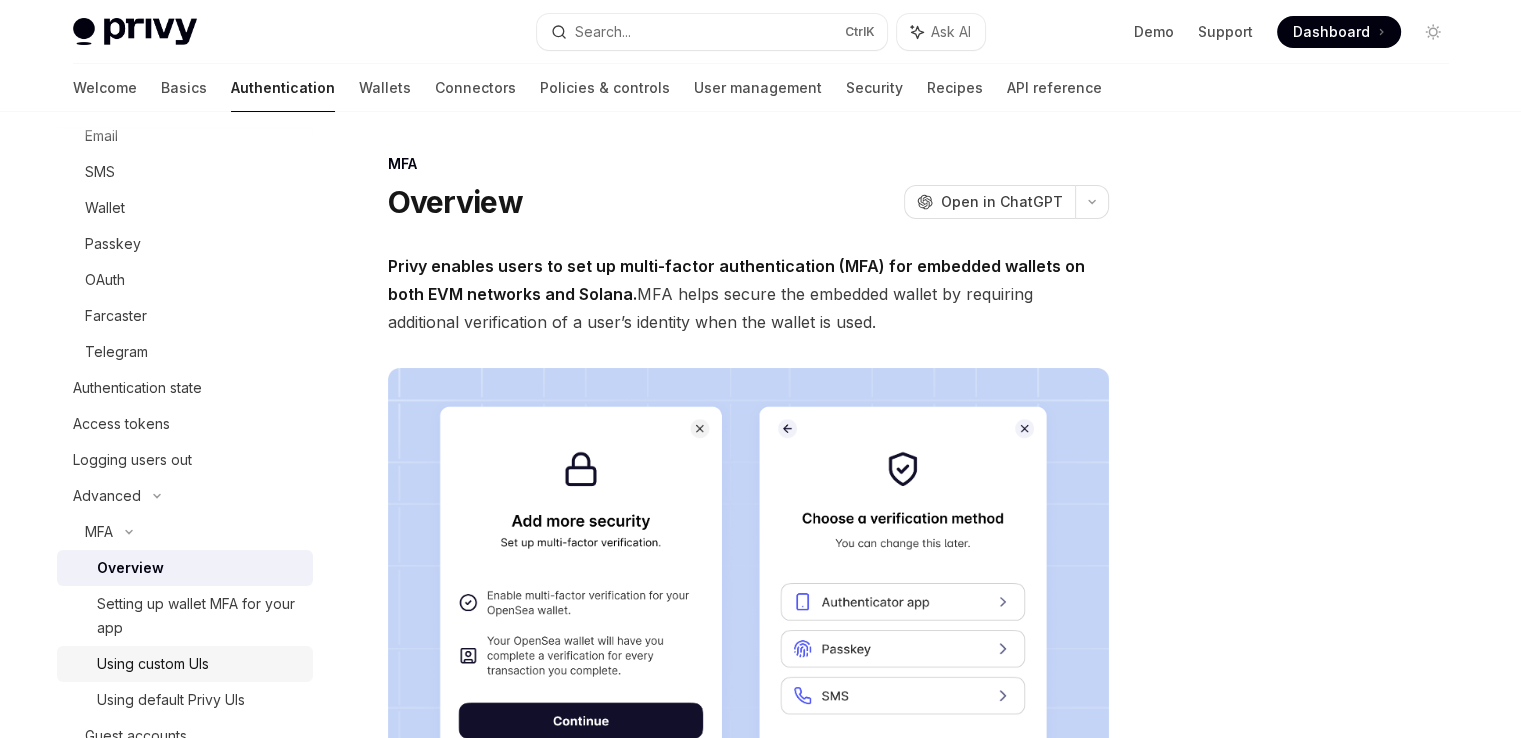 click on "Using custom UIs" at bounding box center [185, 664] 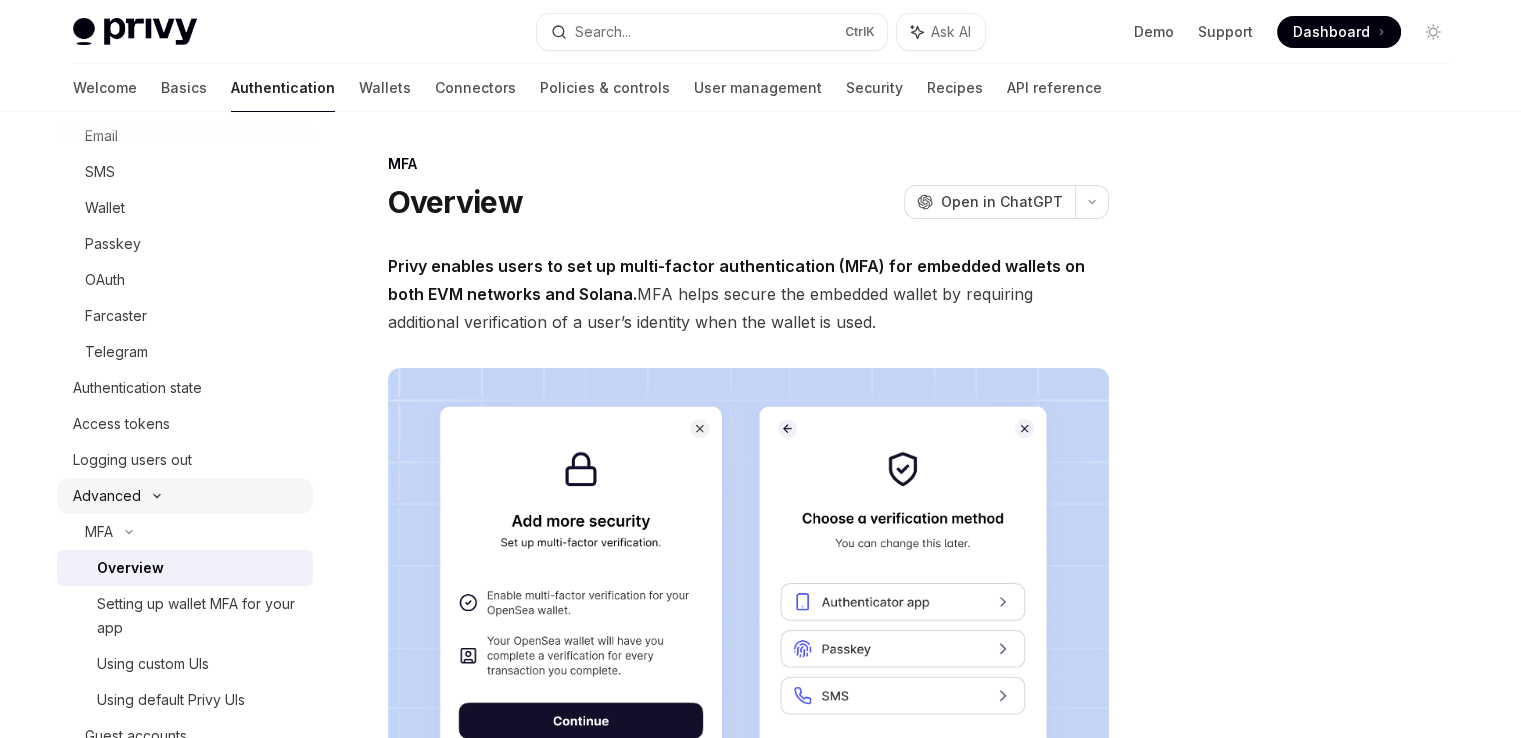 click on "Advanced" at bounding box center [185, 496] 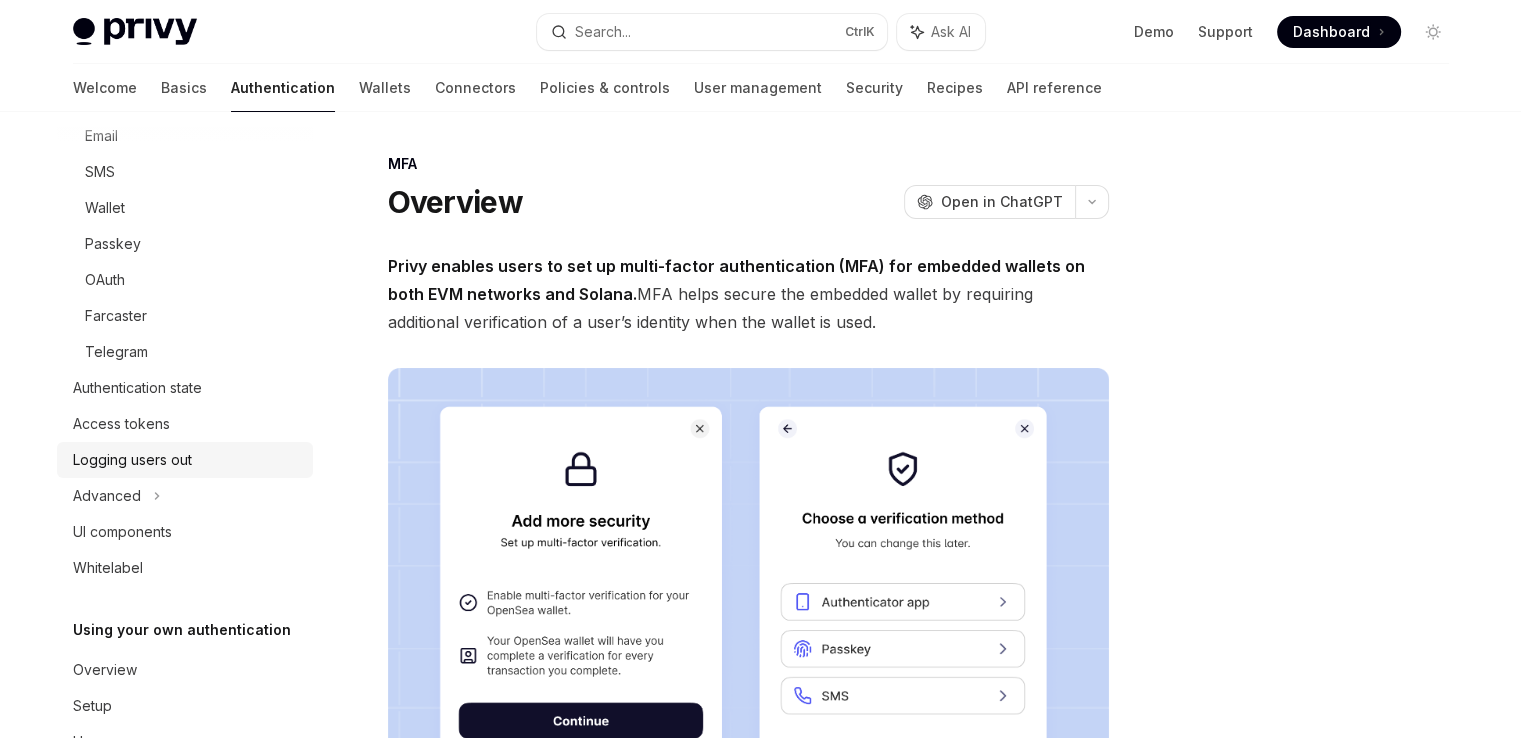 click on "Logging users out" at bounding box center [187, 460] 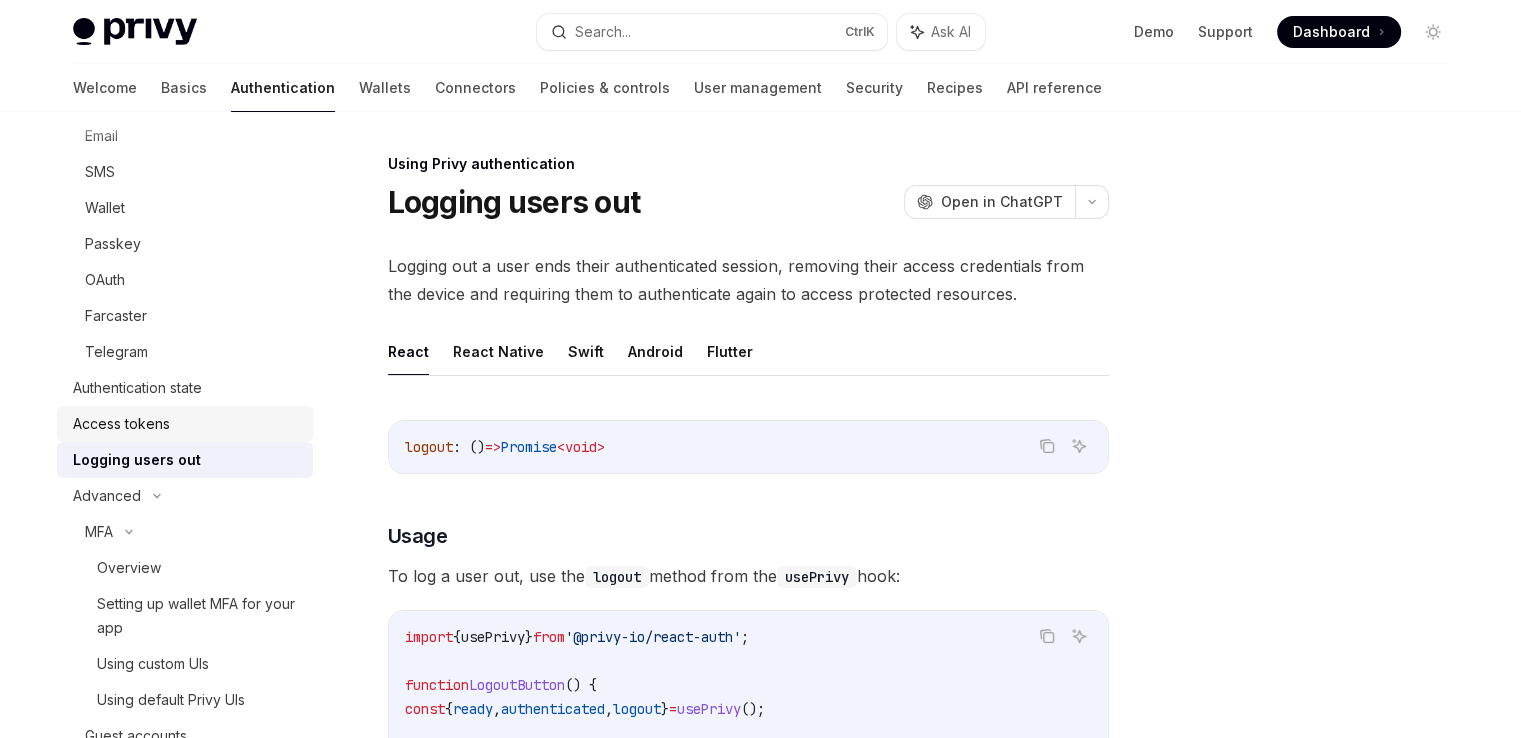 click on "Access tokens" at bounding box center (187, 424) 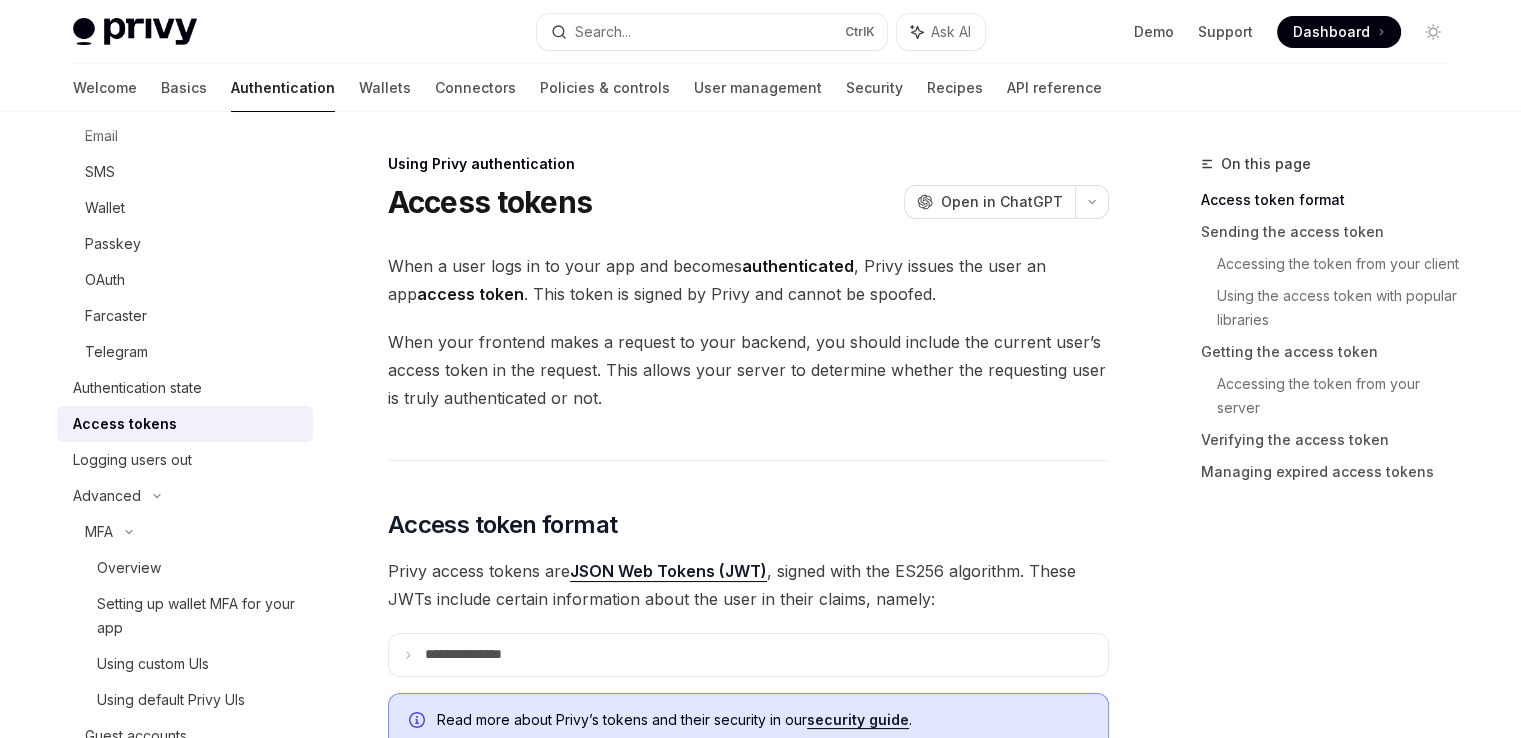 click on "Access tokens" at bounding box center [187, 424] 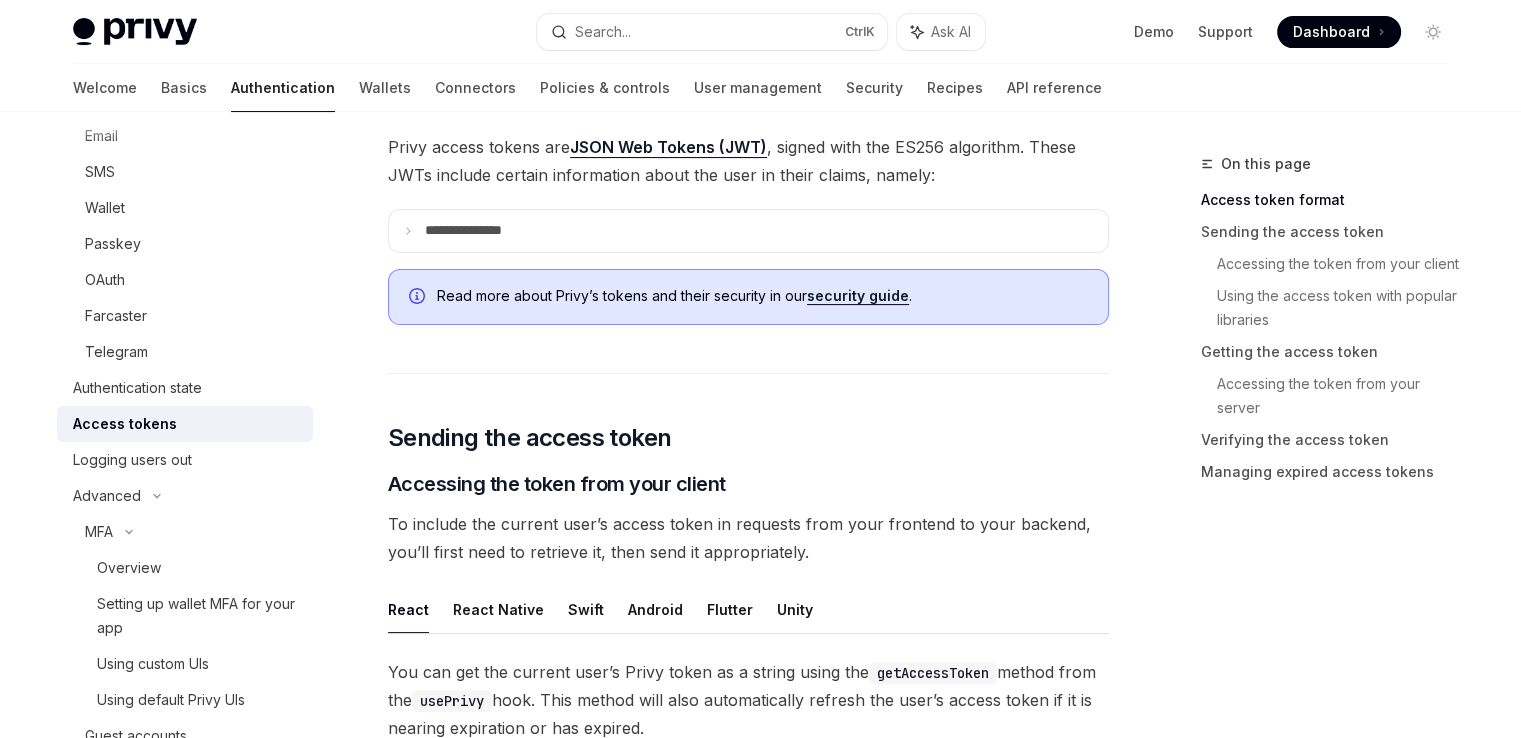 scroll, scrollTop: 0, scrollLeft: 0, axis: both 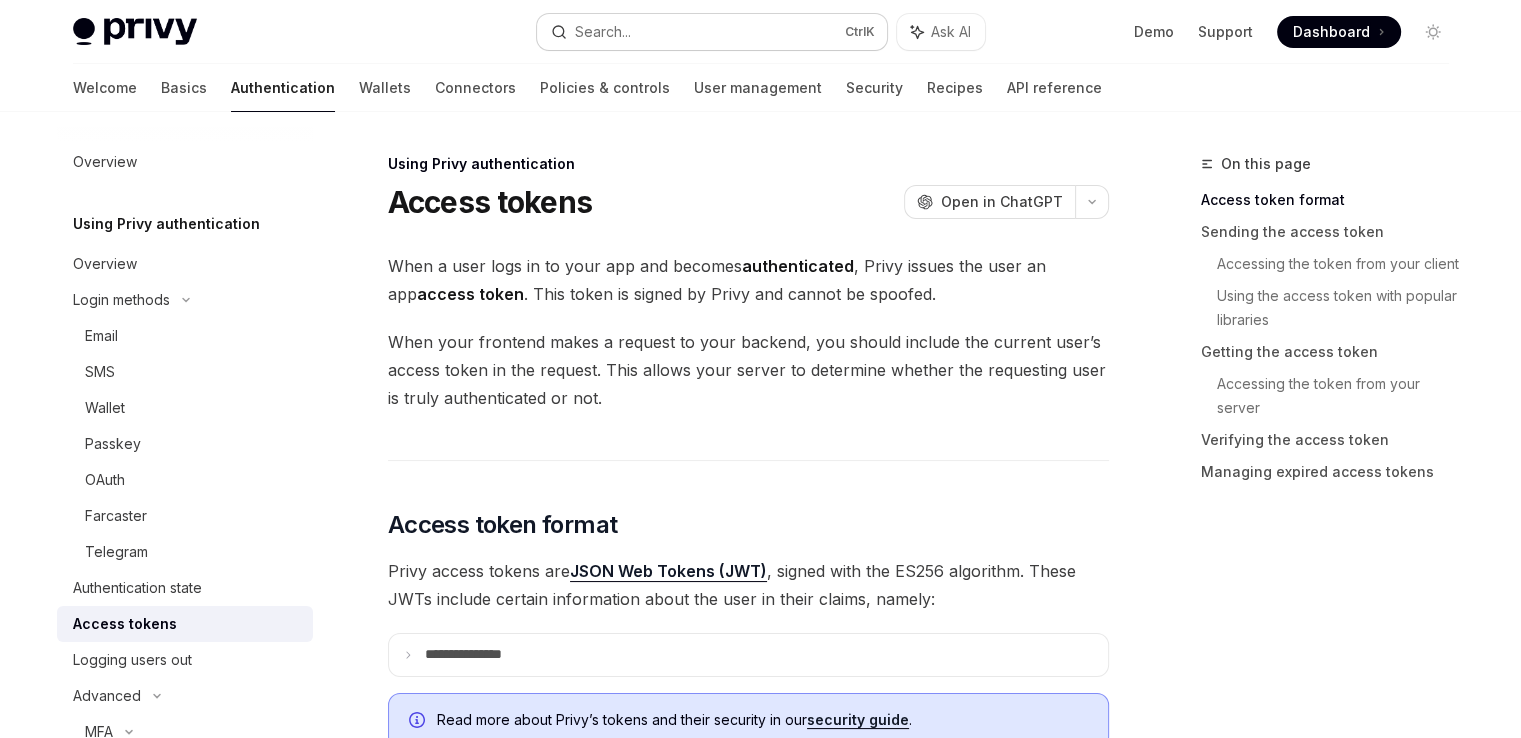 click on "Search... Ctrl  K" at bounding box center (712, 32) 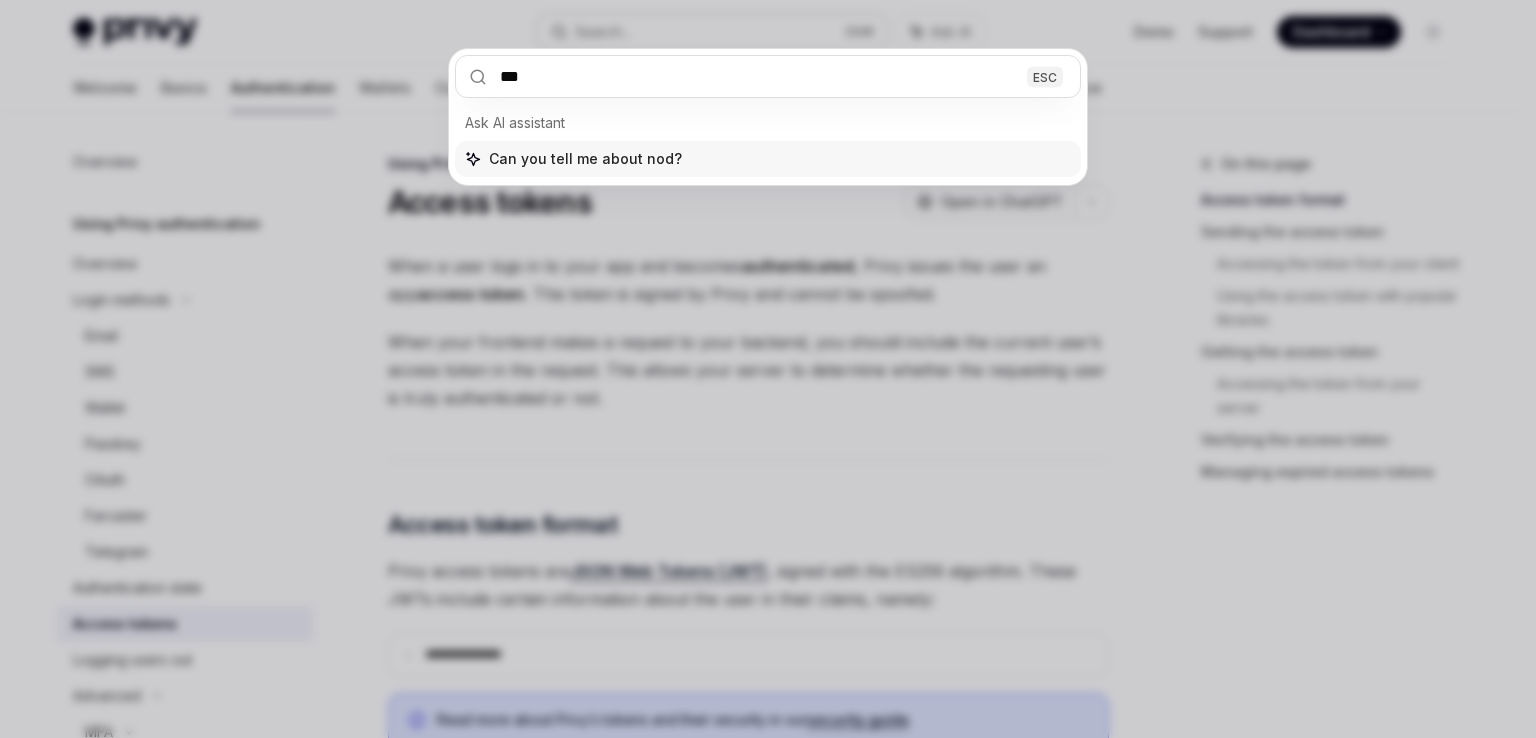 type on "****" 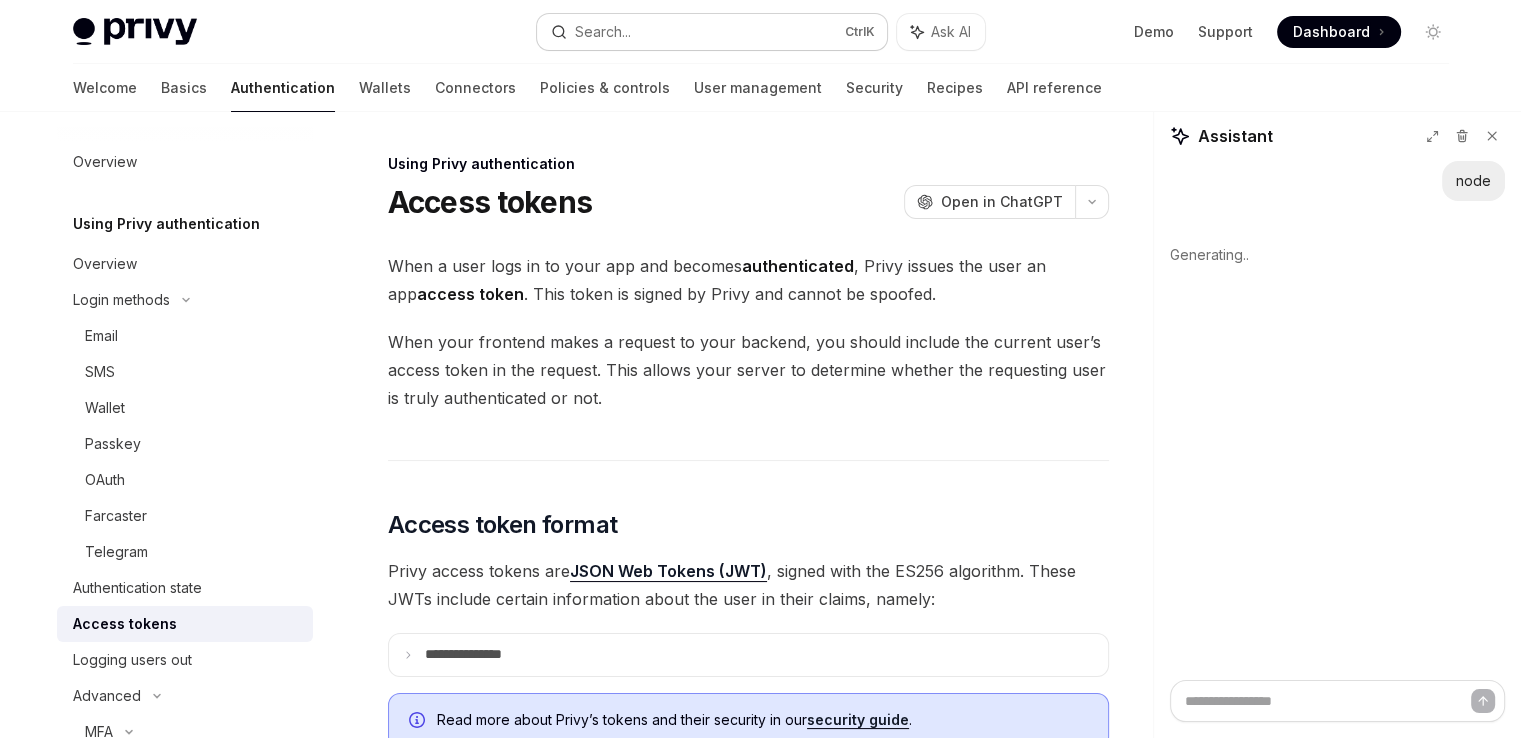 click on "Search... Ctrl  K" at bounding box center (712, 32) 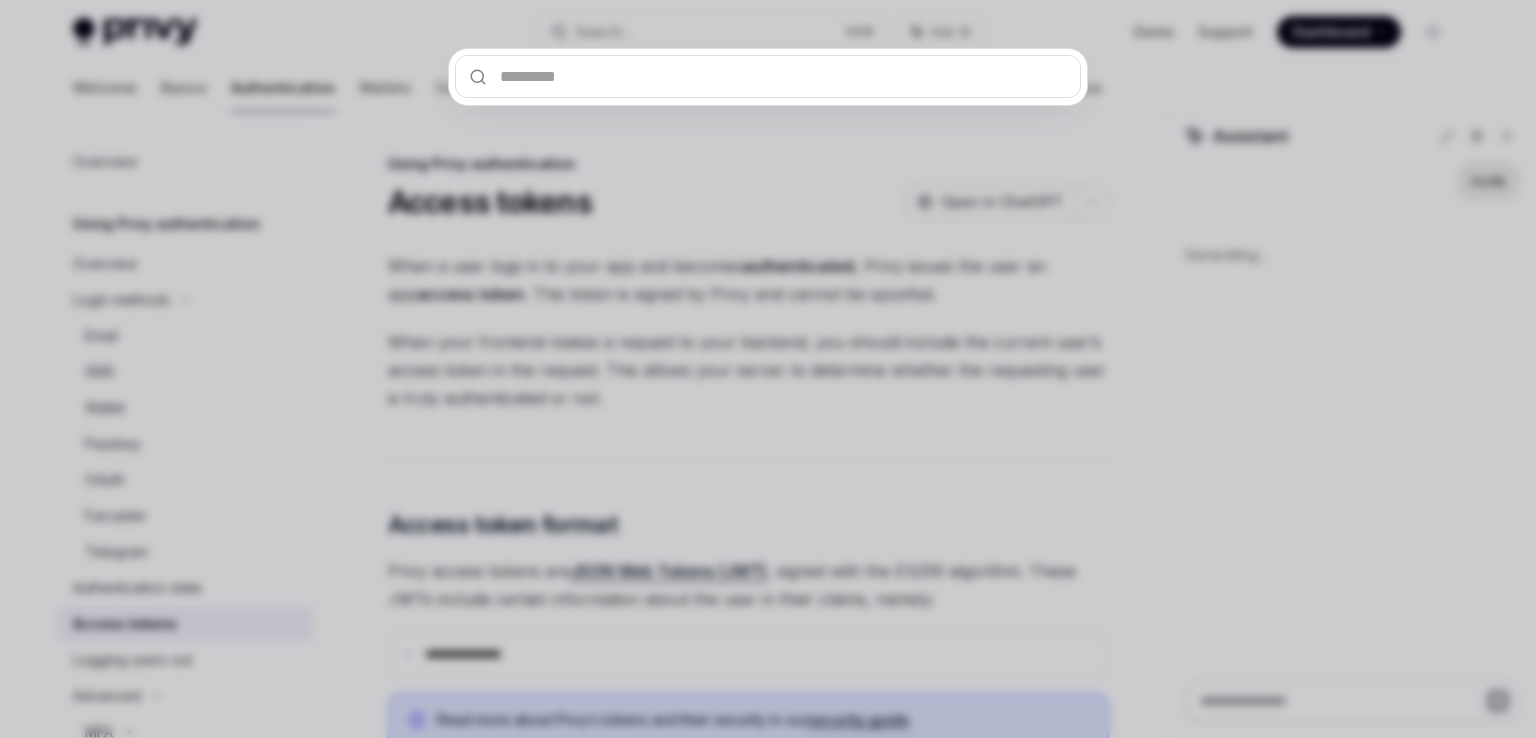 click at bounding box center (768, 369) 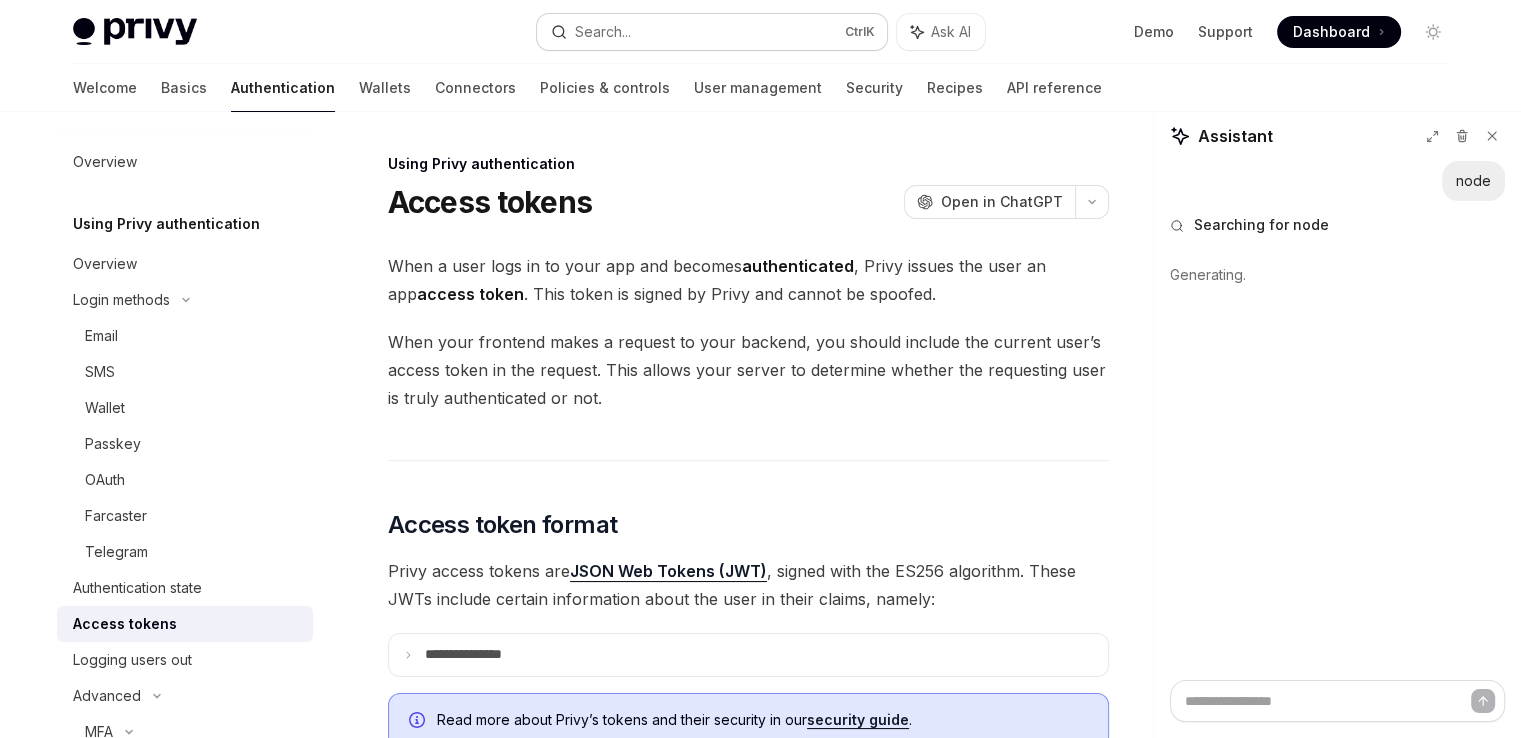 click on "Search... Ctrl  K" at bounding box center (712, 32) 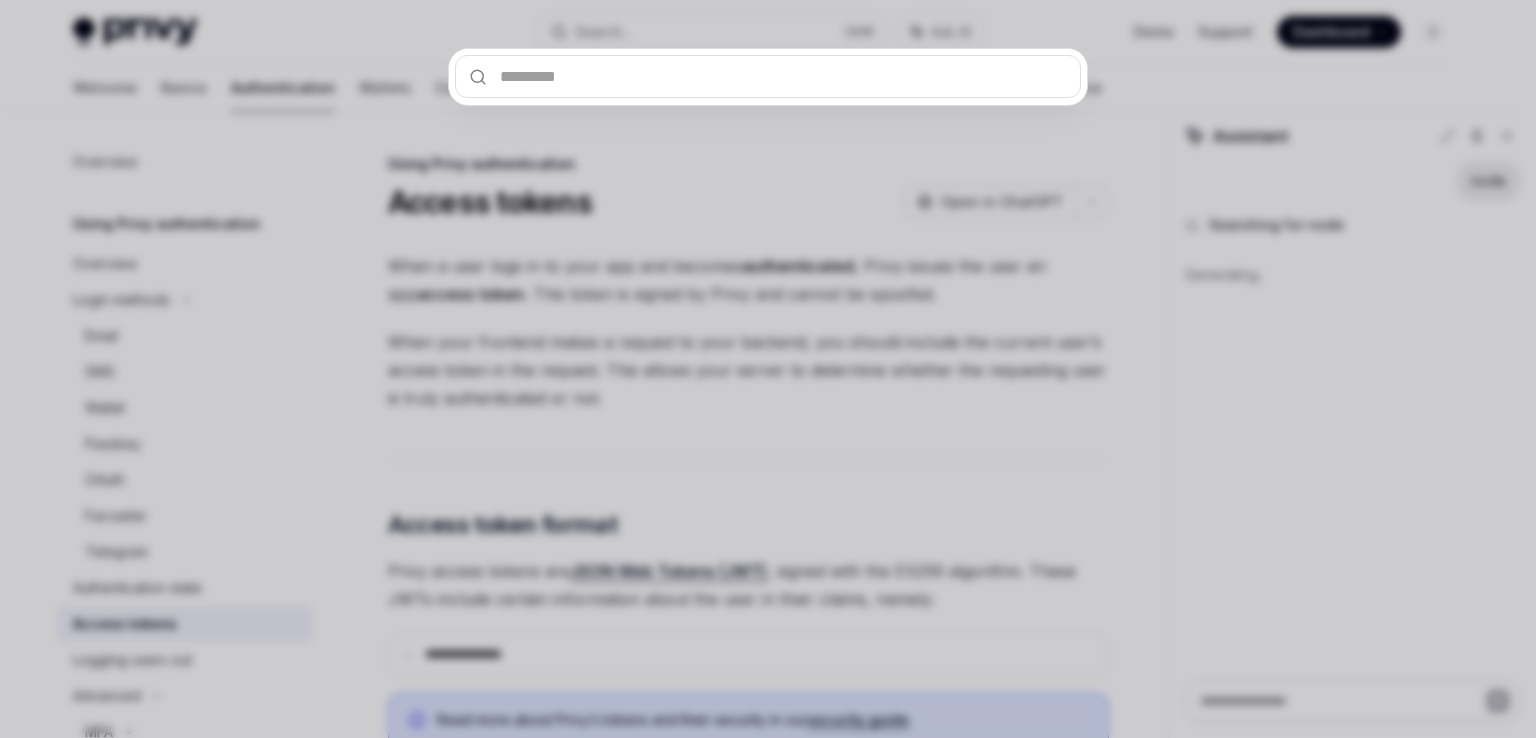 click at bounding box center (768, 369) 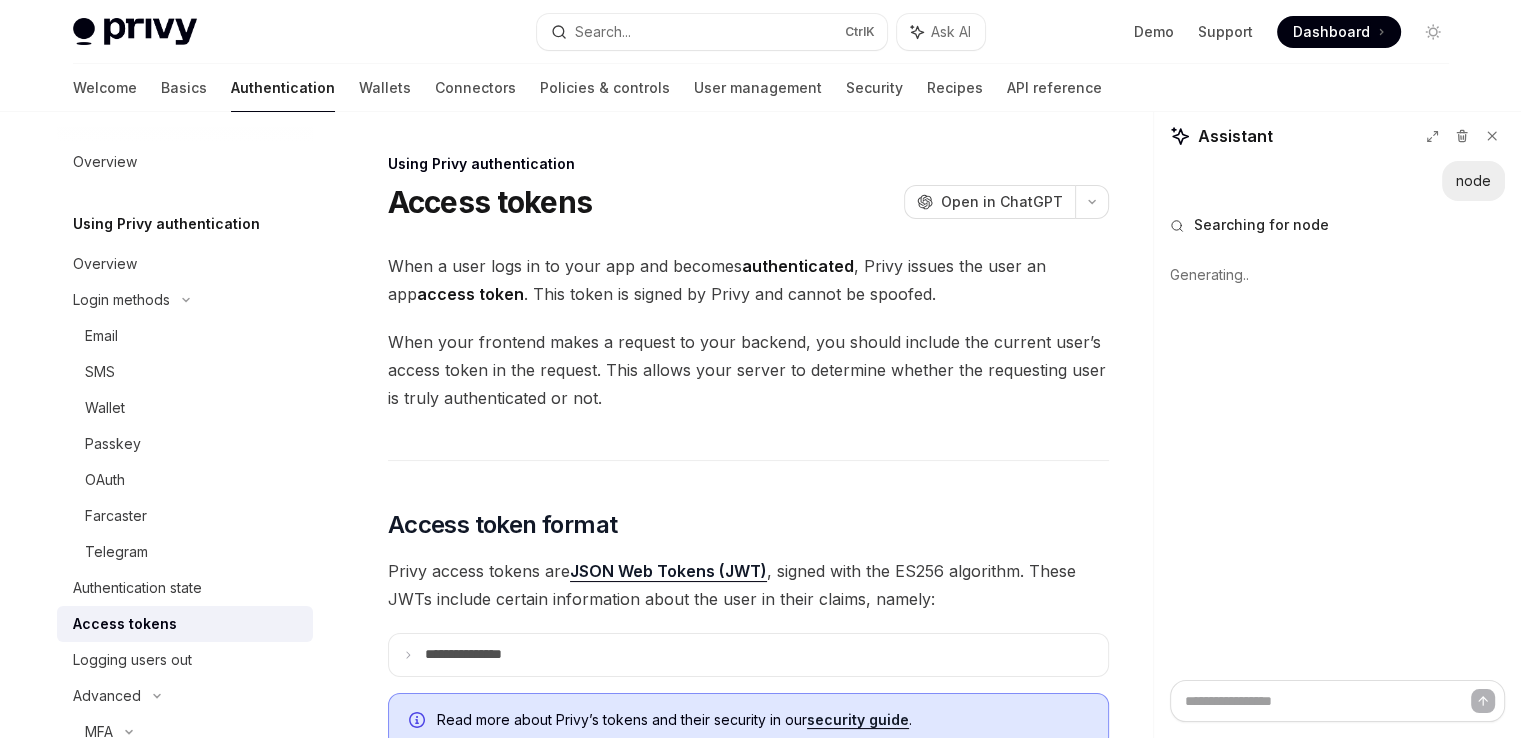 click on "node" at bounding box center [1473, 181] 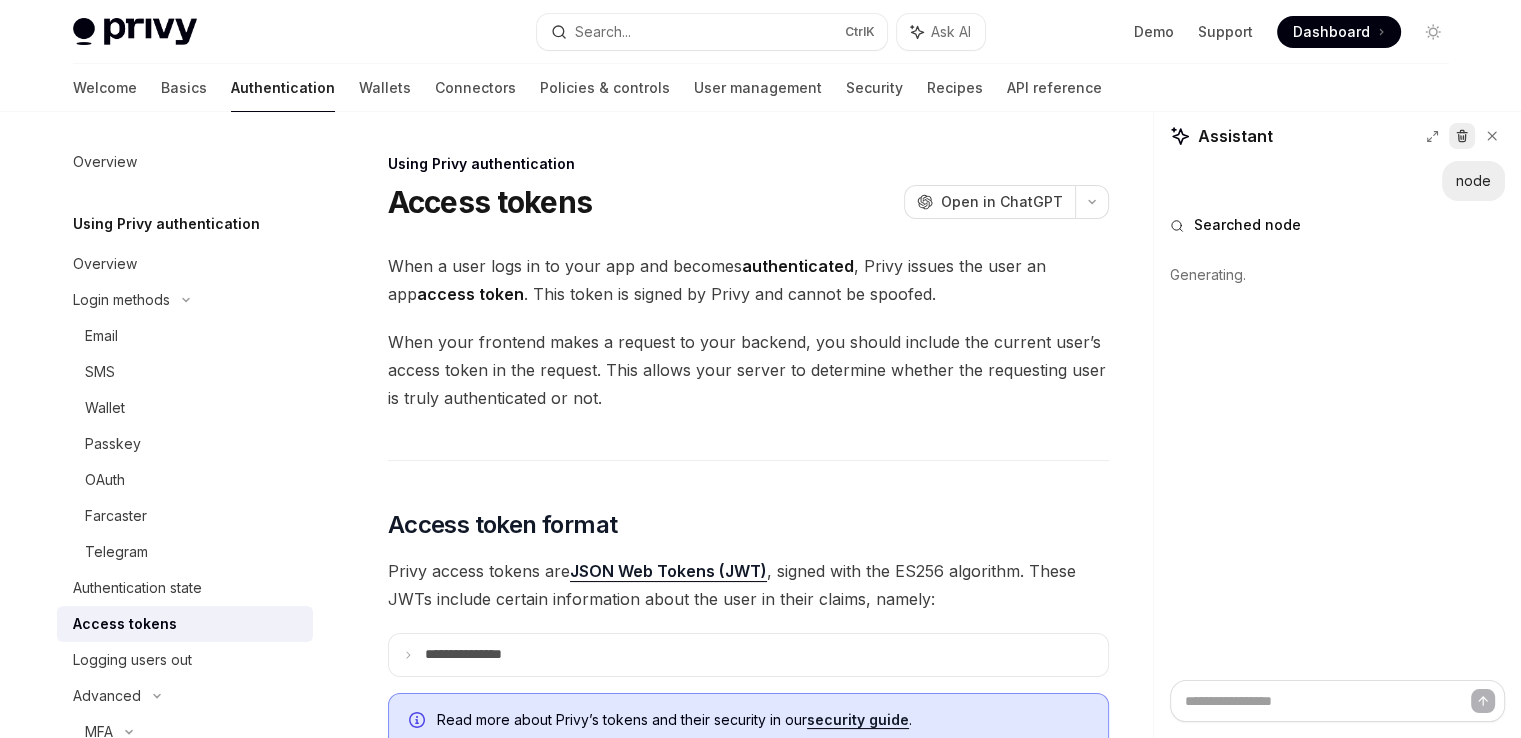 click at bounding box center (1462, 136) 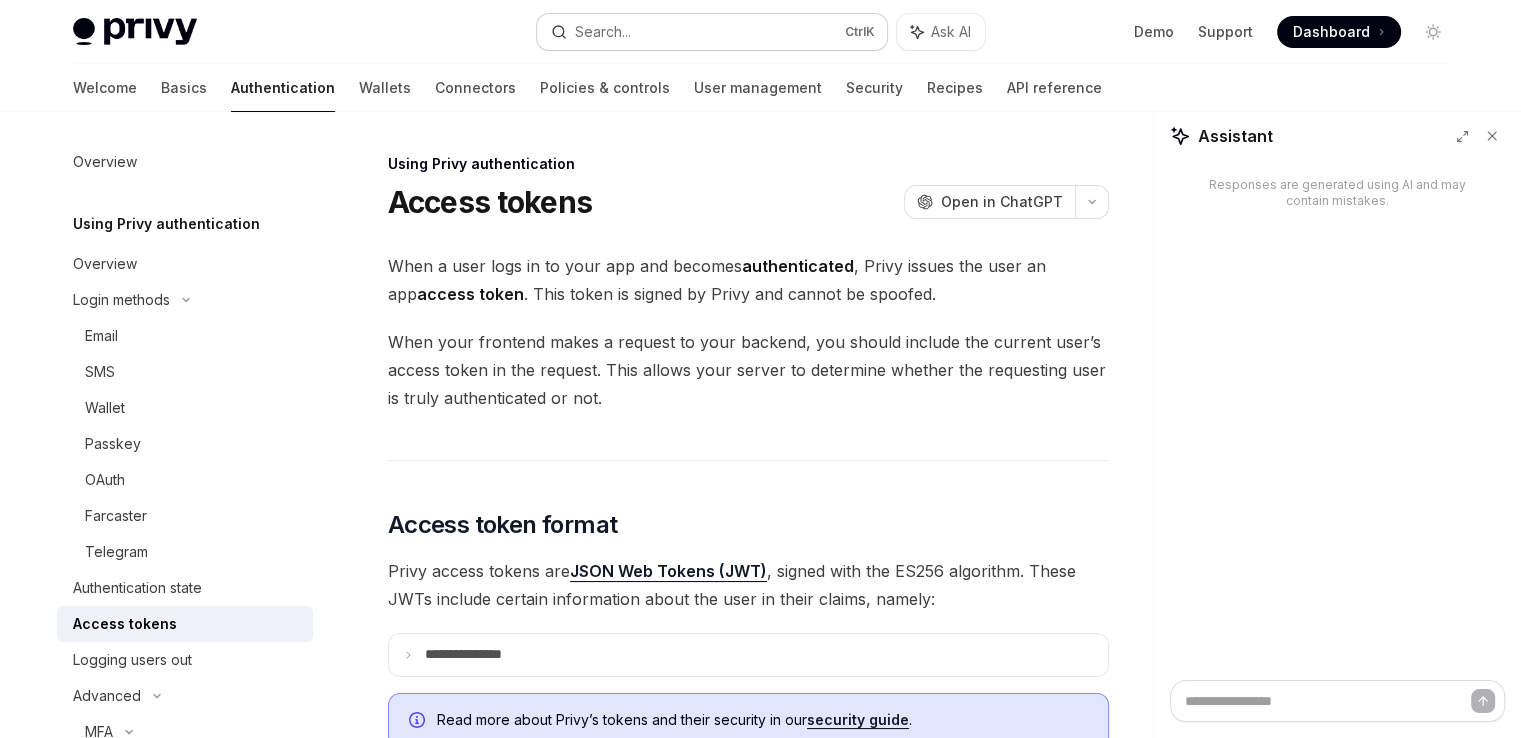 click on "Search... Ctrl  K" at bounding box center [712, 32] 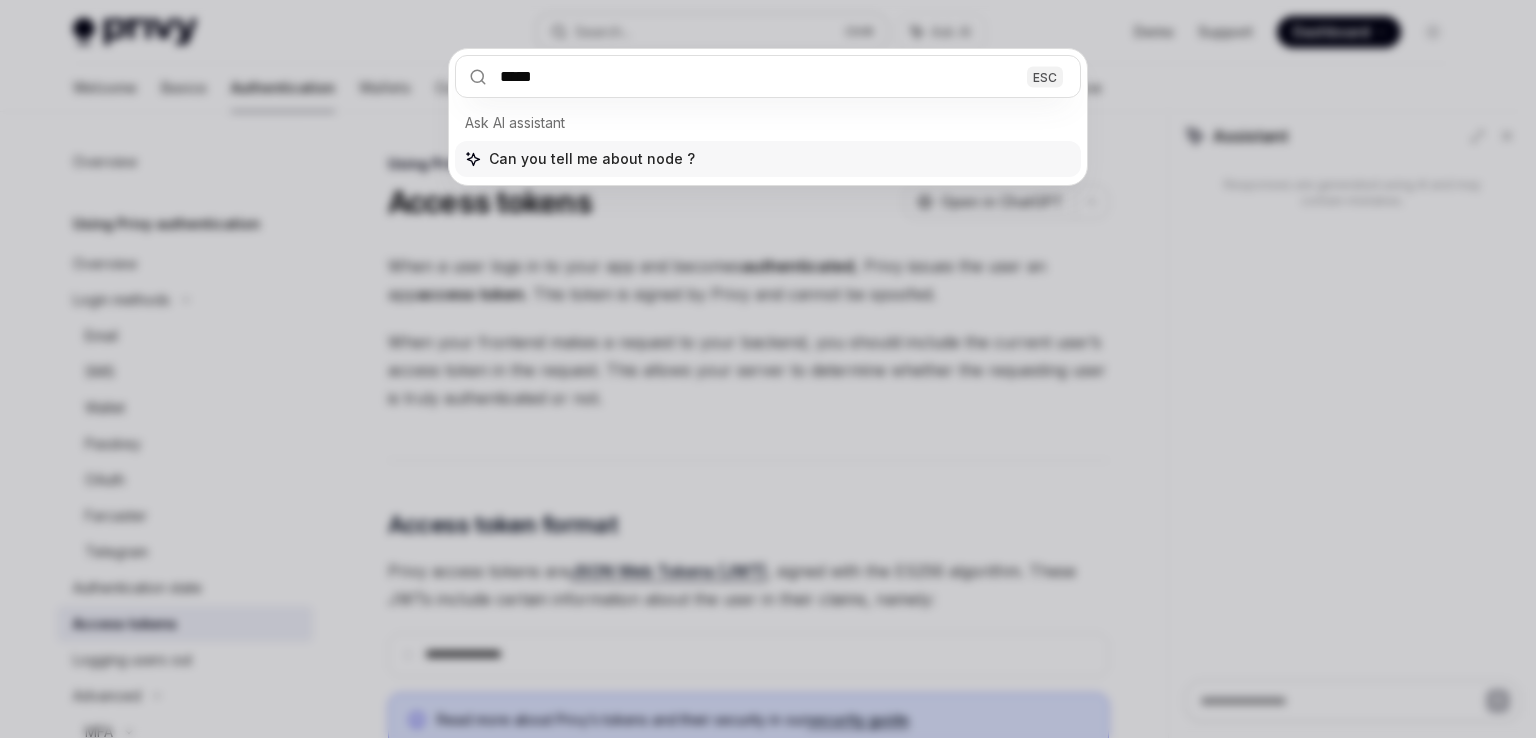 type on "******" 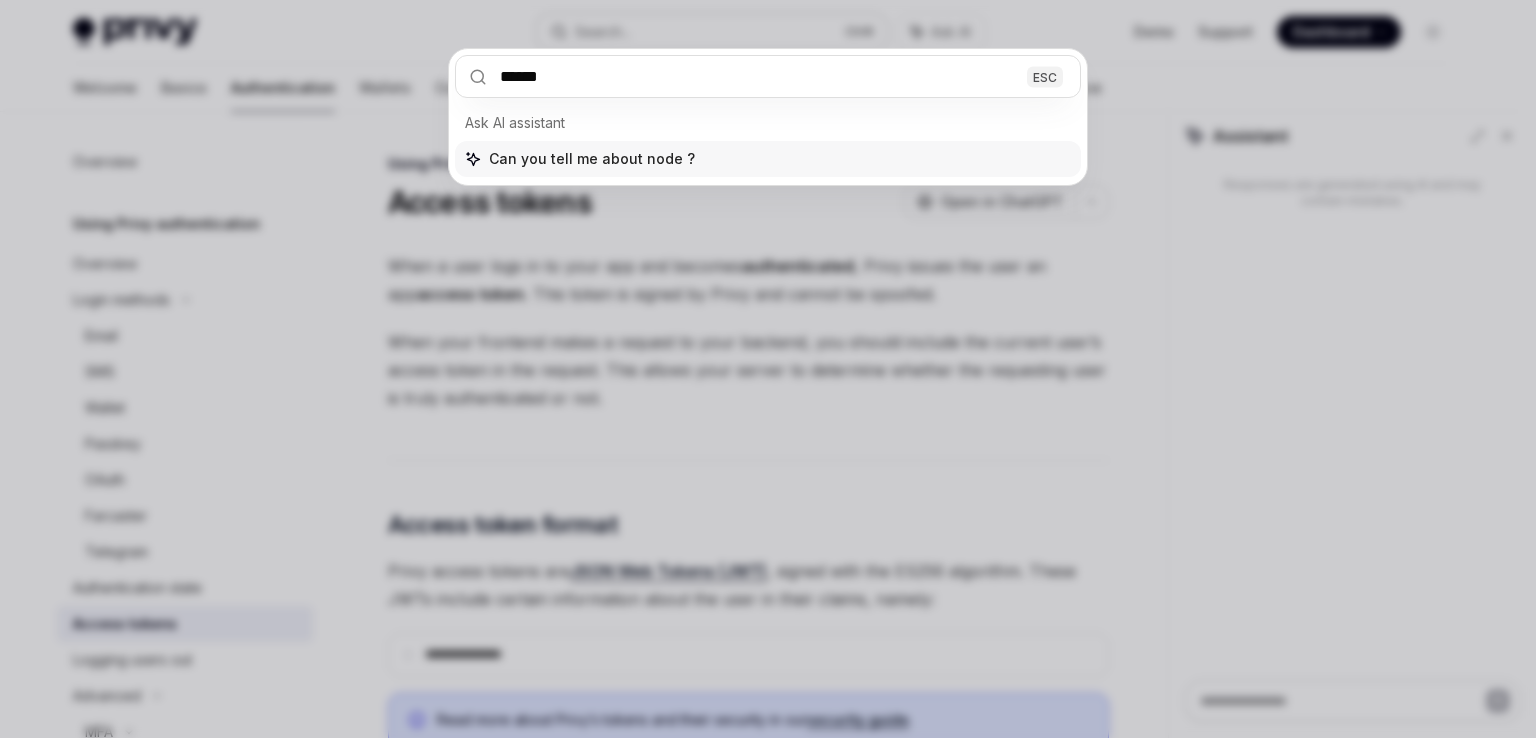 type on "*" 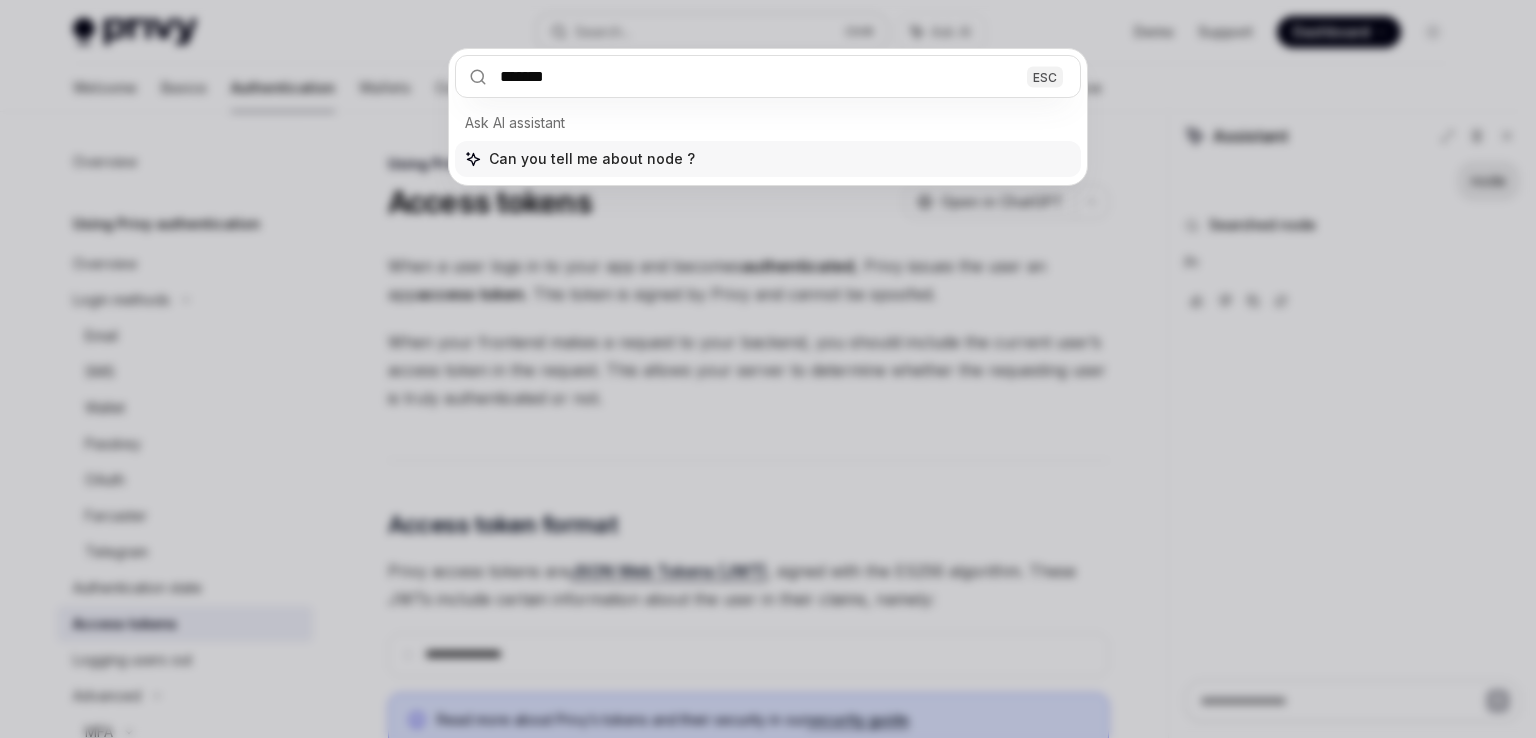 type on "*" 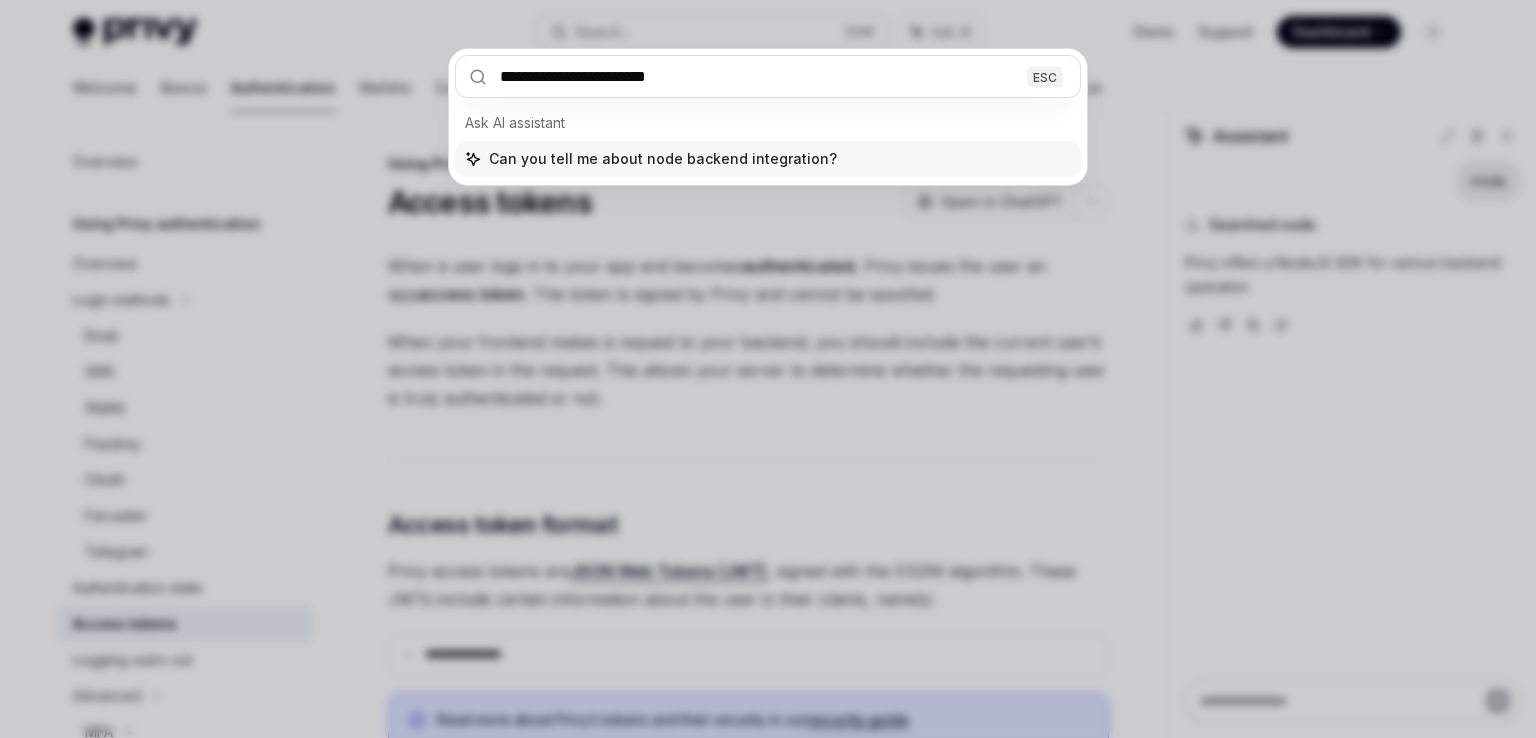 type on "**********" 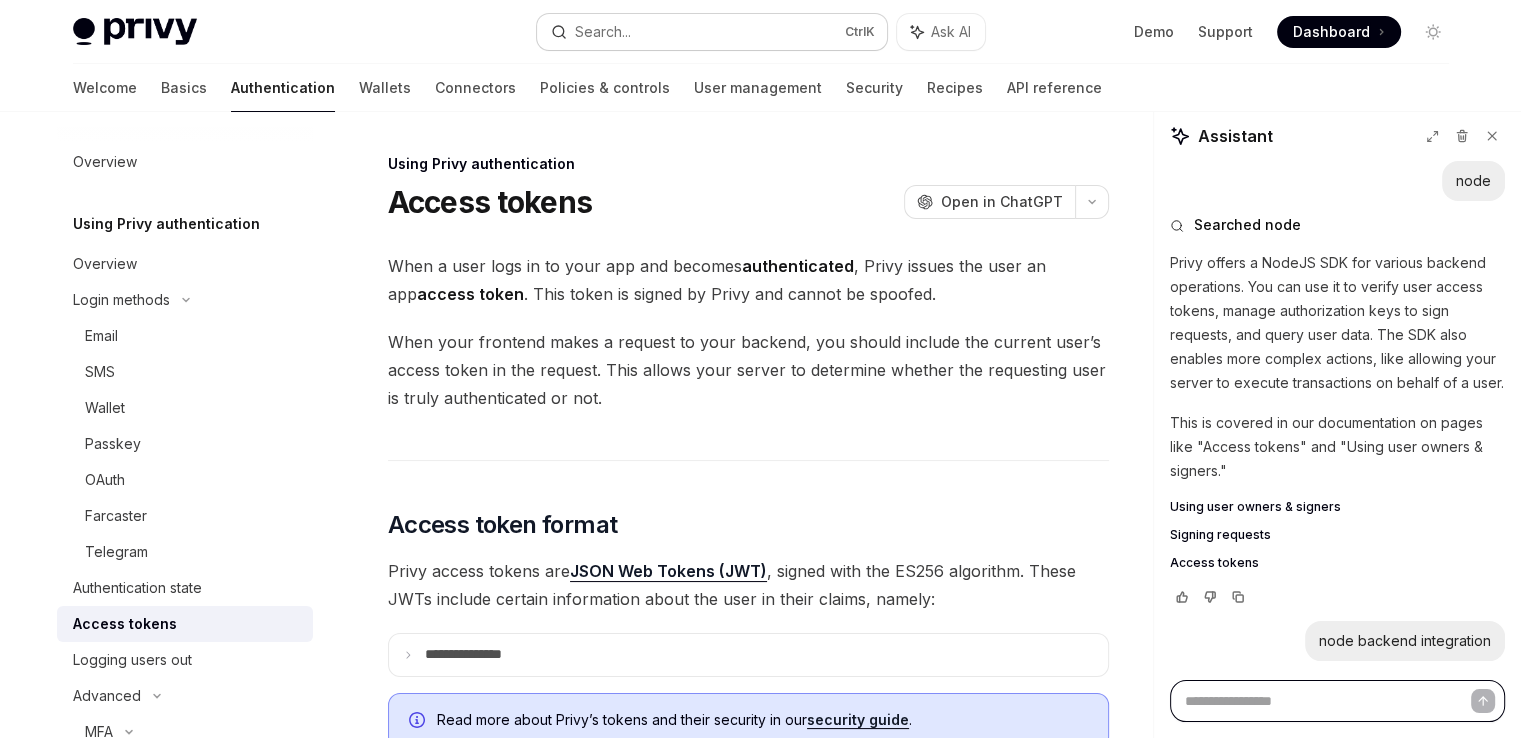 scroll, scrollTop: 64, scrollLeft: 0, axis: vertical 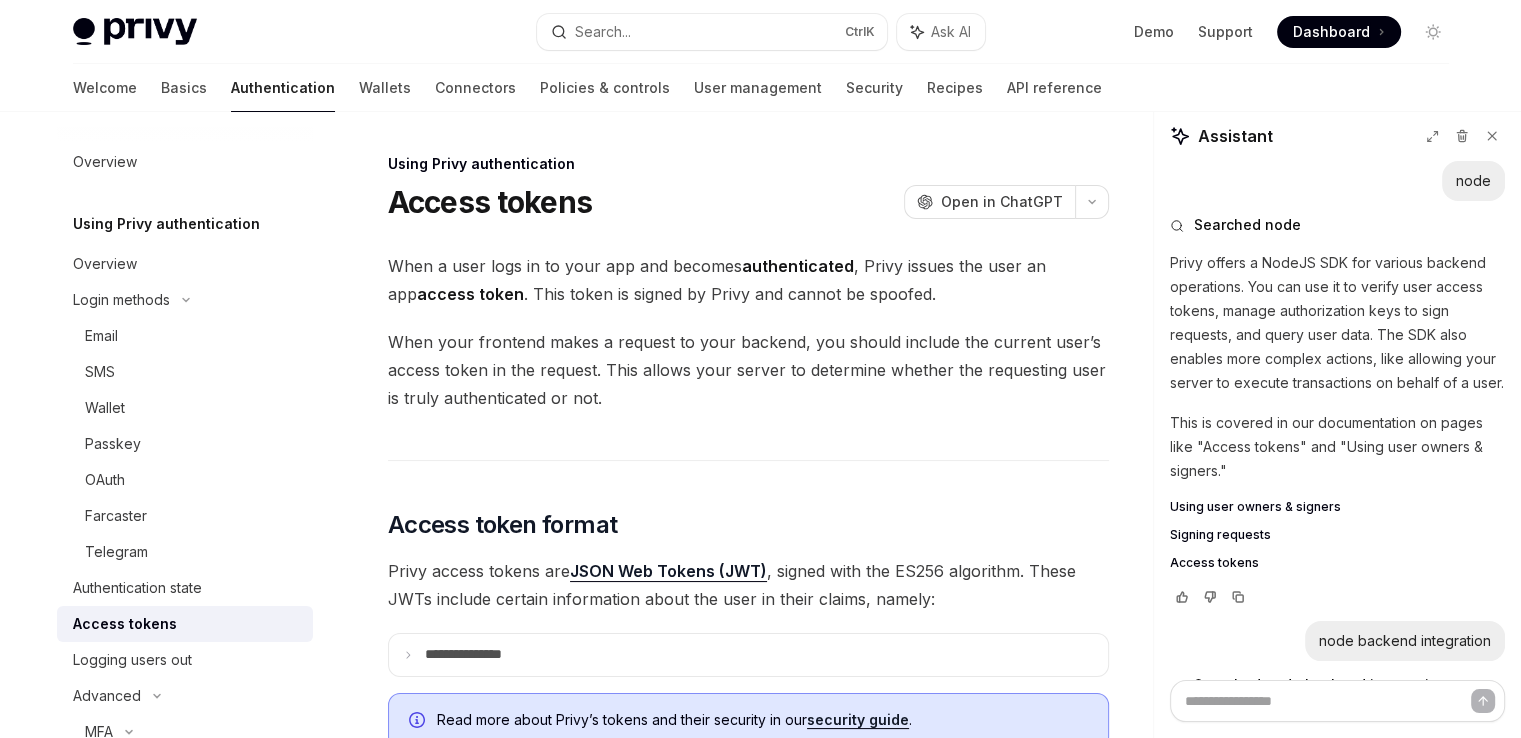 click on "Access tokens" at bounding box center (1214, 563) 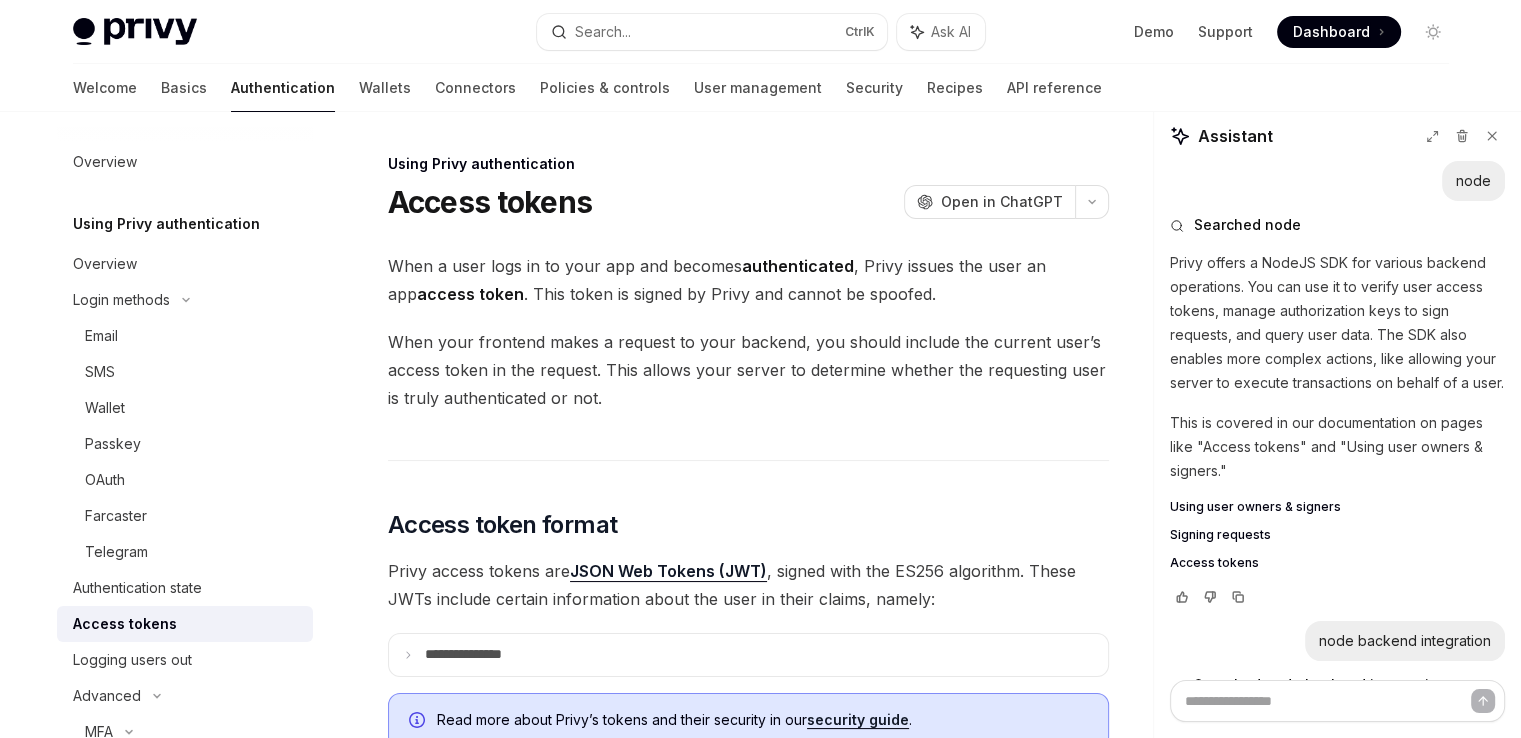 click on "Access tokens" at bounding box center (1214, 563) 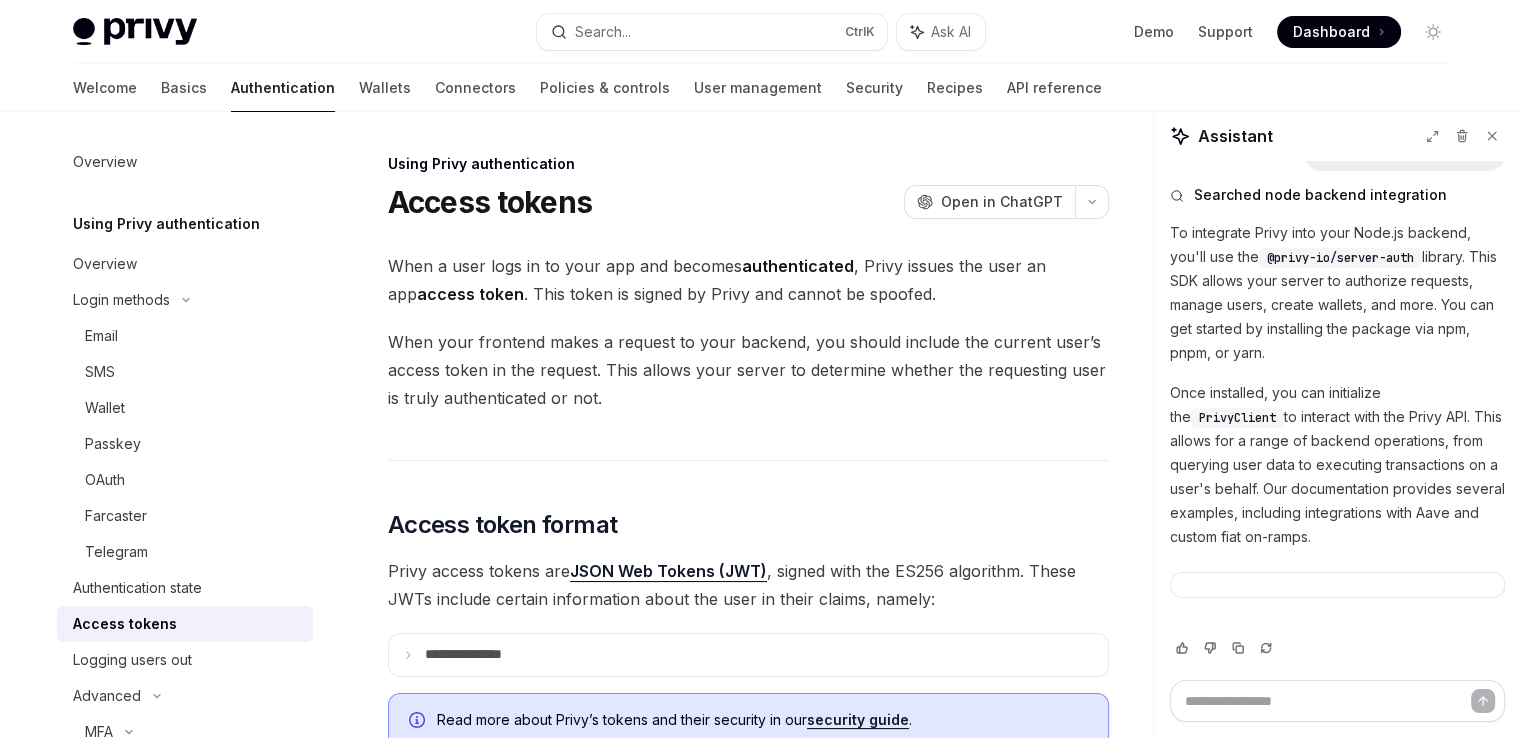 scroll, scrollTop: 480, scrollLeft: 0, axis: vertical 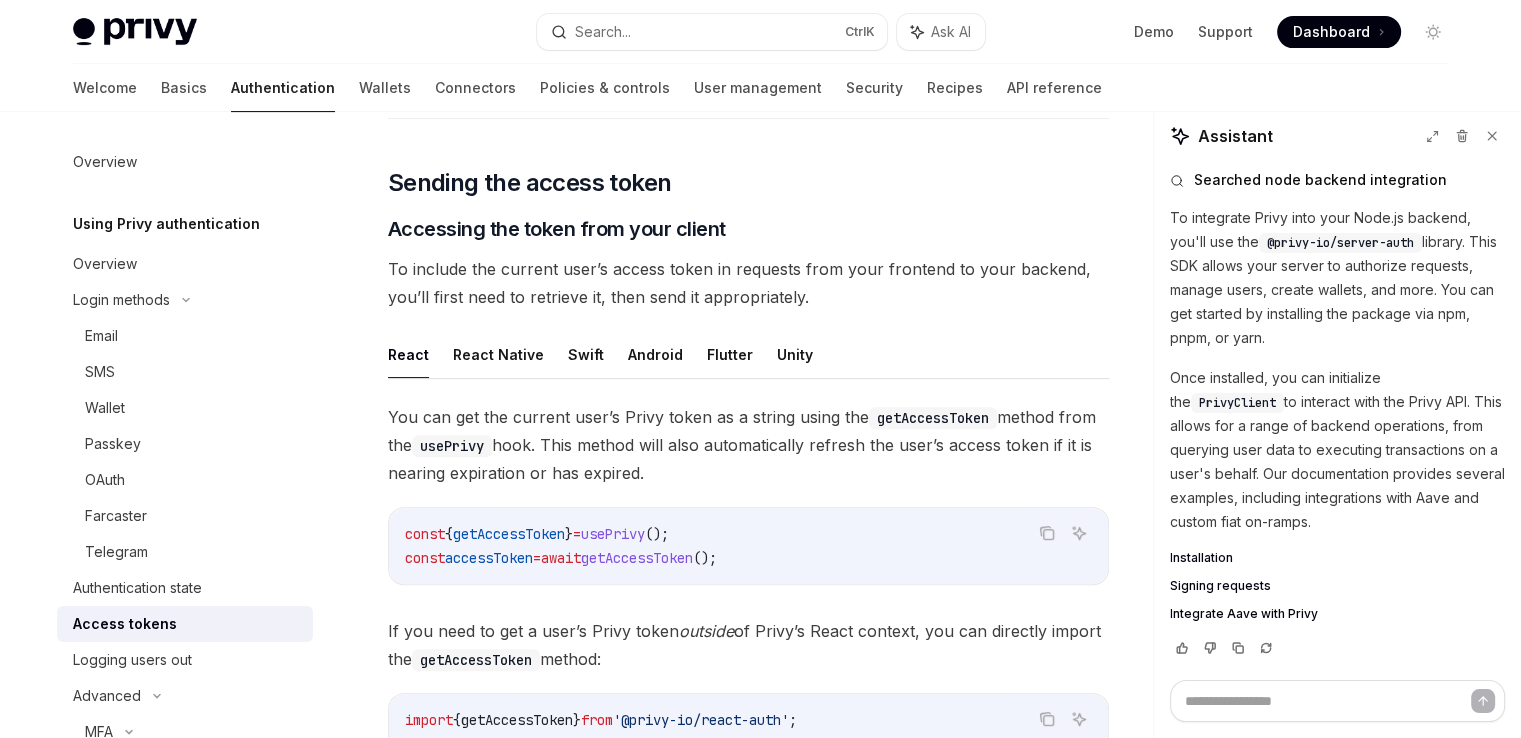 click on "Integrate Aave with Privy" at bounding box center [1244, 614] 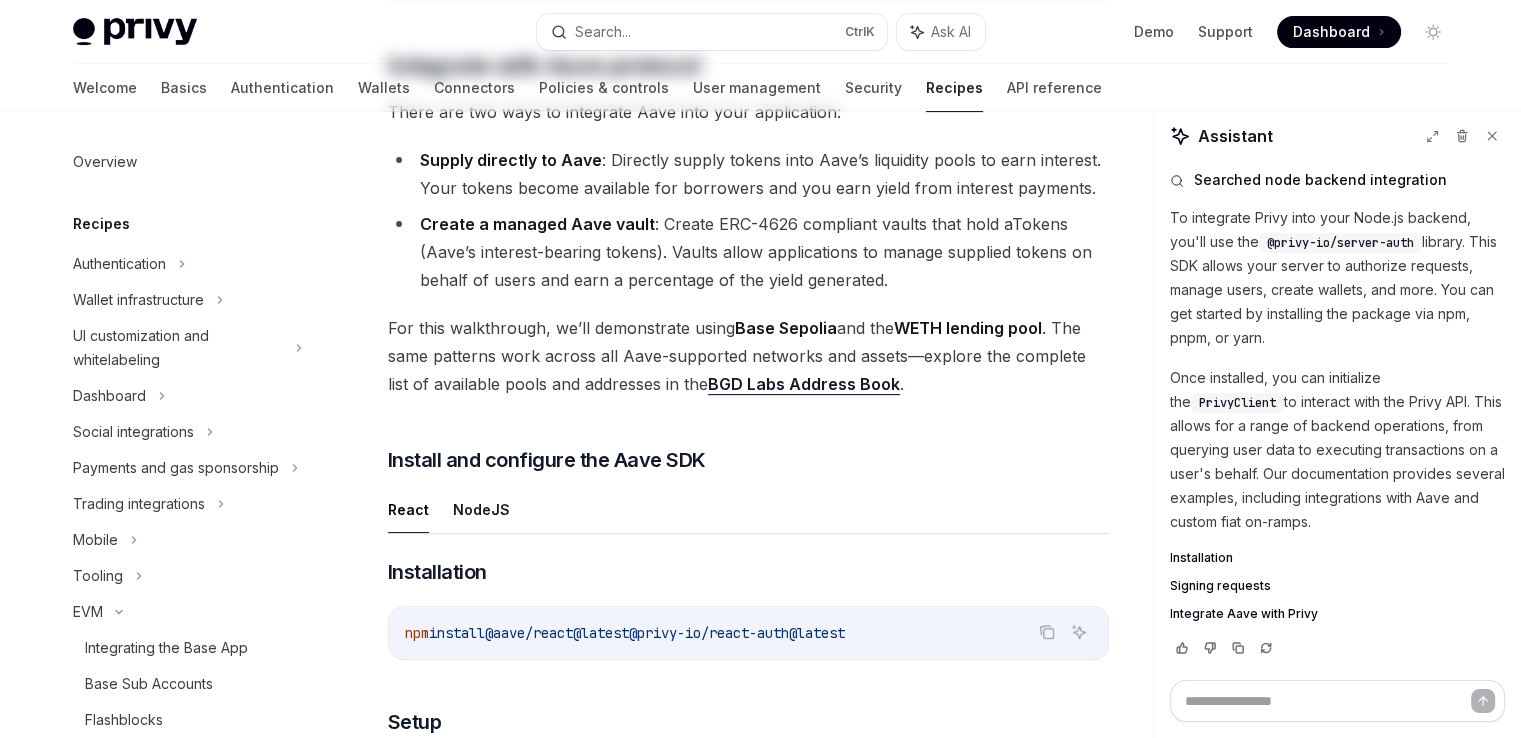 scroll, scrollTop: 0, scrollLeft: 0, axis: both 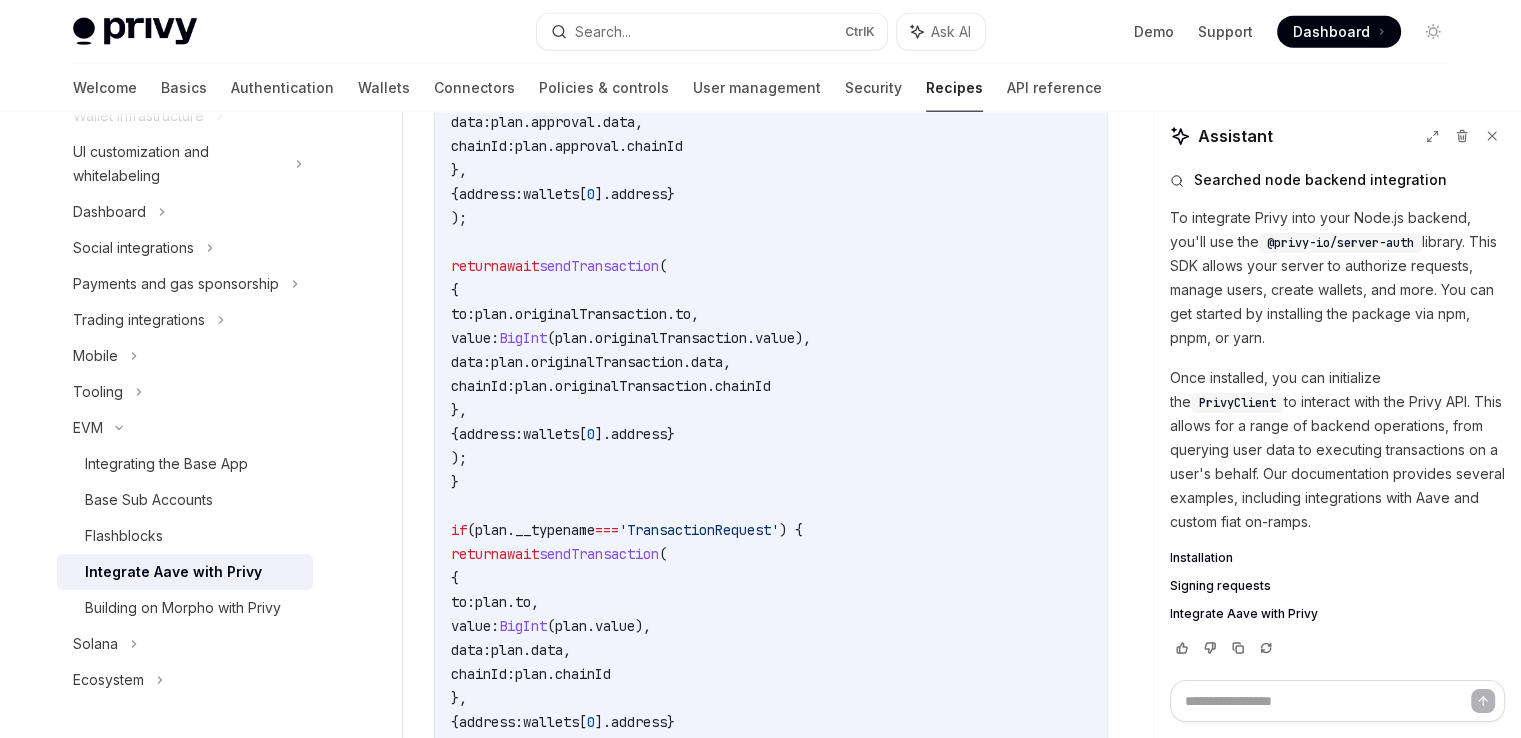 click on "Signing requests" at bounding box center (1220, 586) 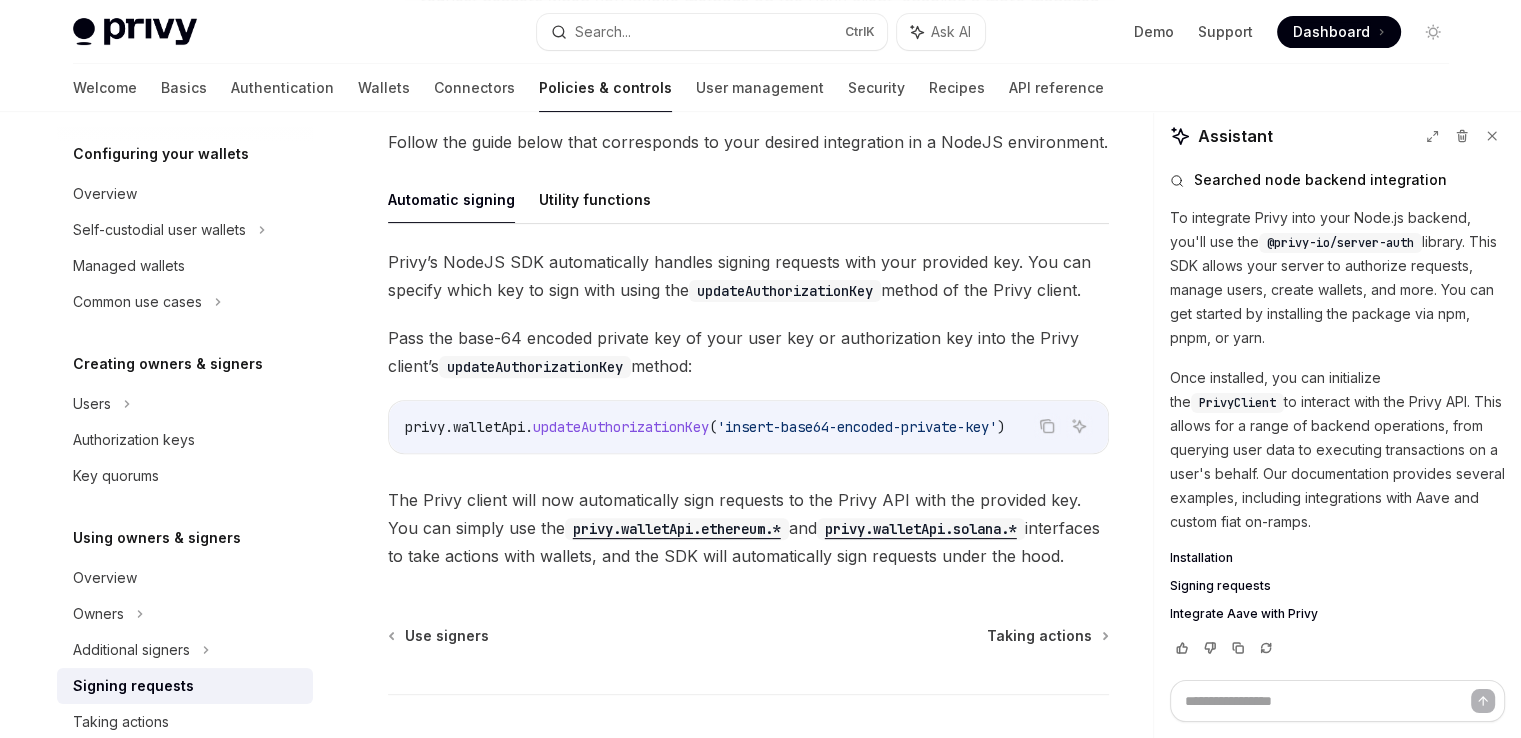 scroll, scrollTop: 580, scrollLeft: 0, axis: vertical 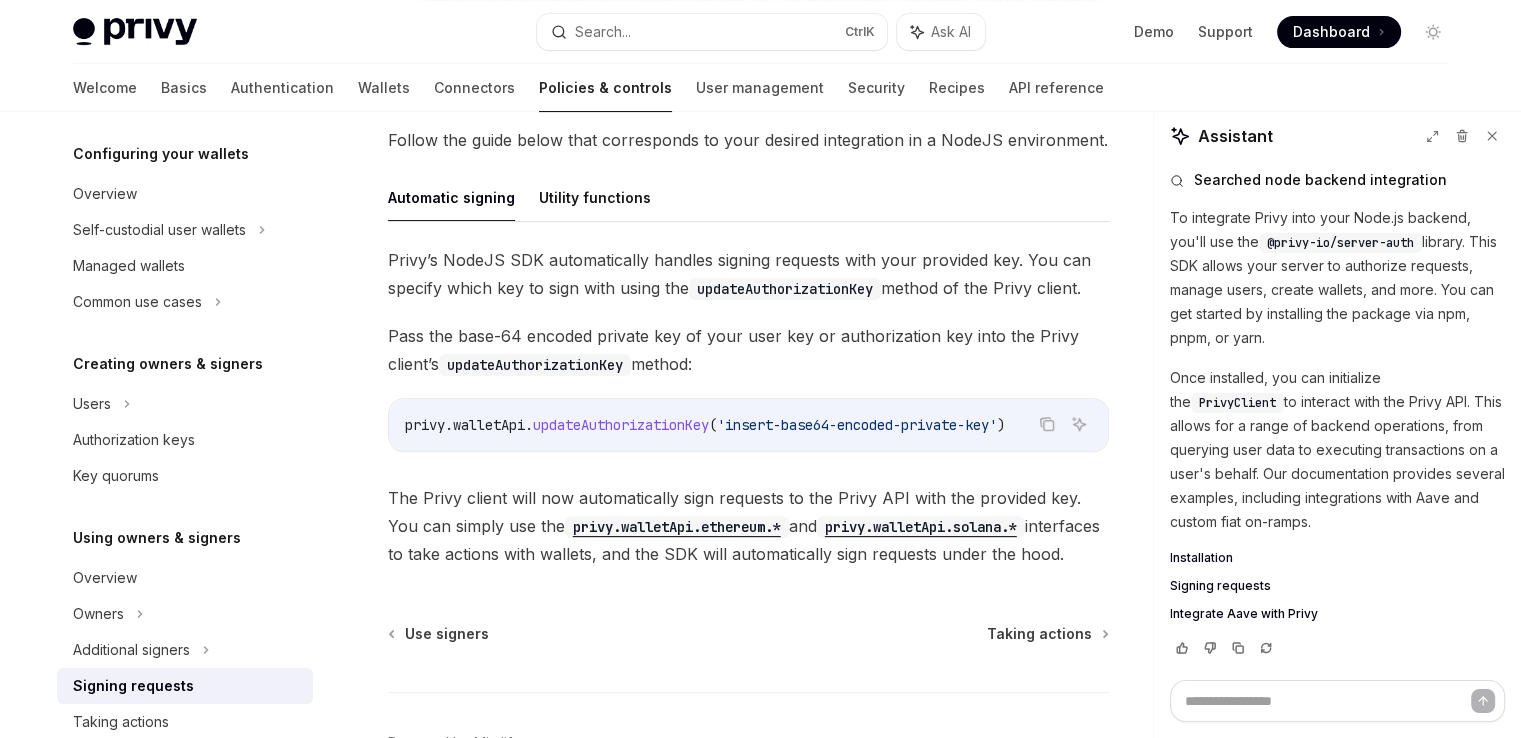 click on "Pass the base-64 encoded private key of your user key or authorization key into the Privy client’s  updateAuthorizationKey  method:" at bounding box center (748, 350) 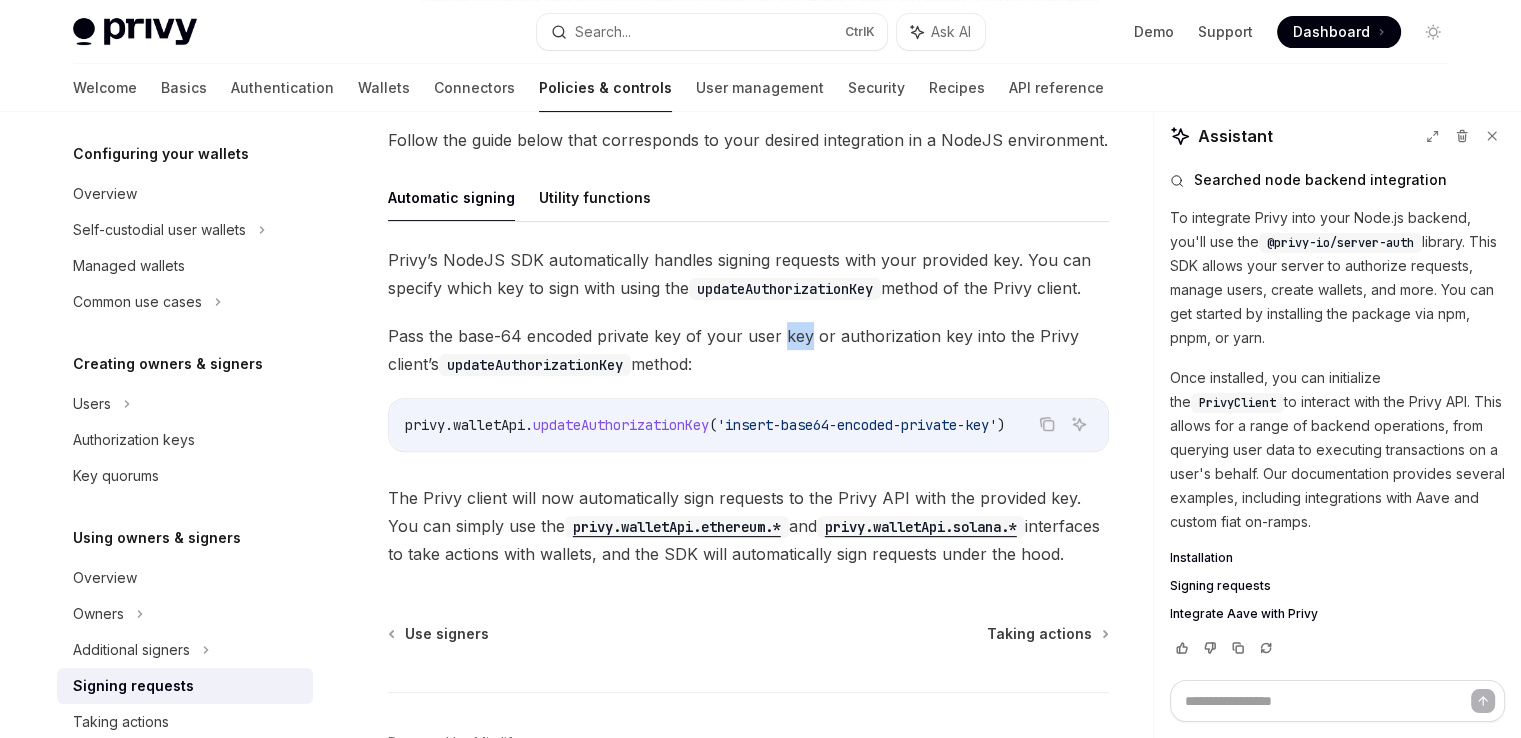 click on "Pass the base-64 encoded private key of your user key or authorization key into the Privy client’s  updateAuthorizationKey  method:" at bounding box center (748, 350) 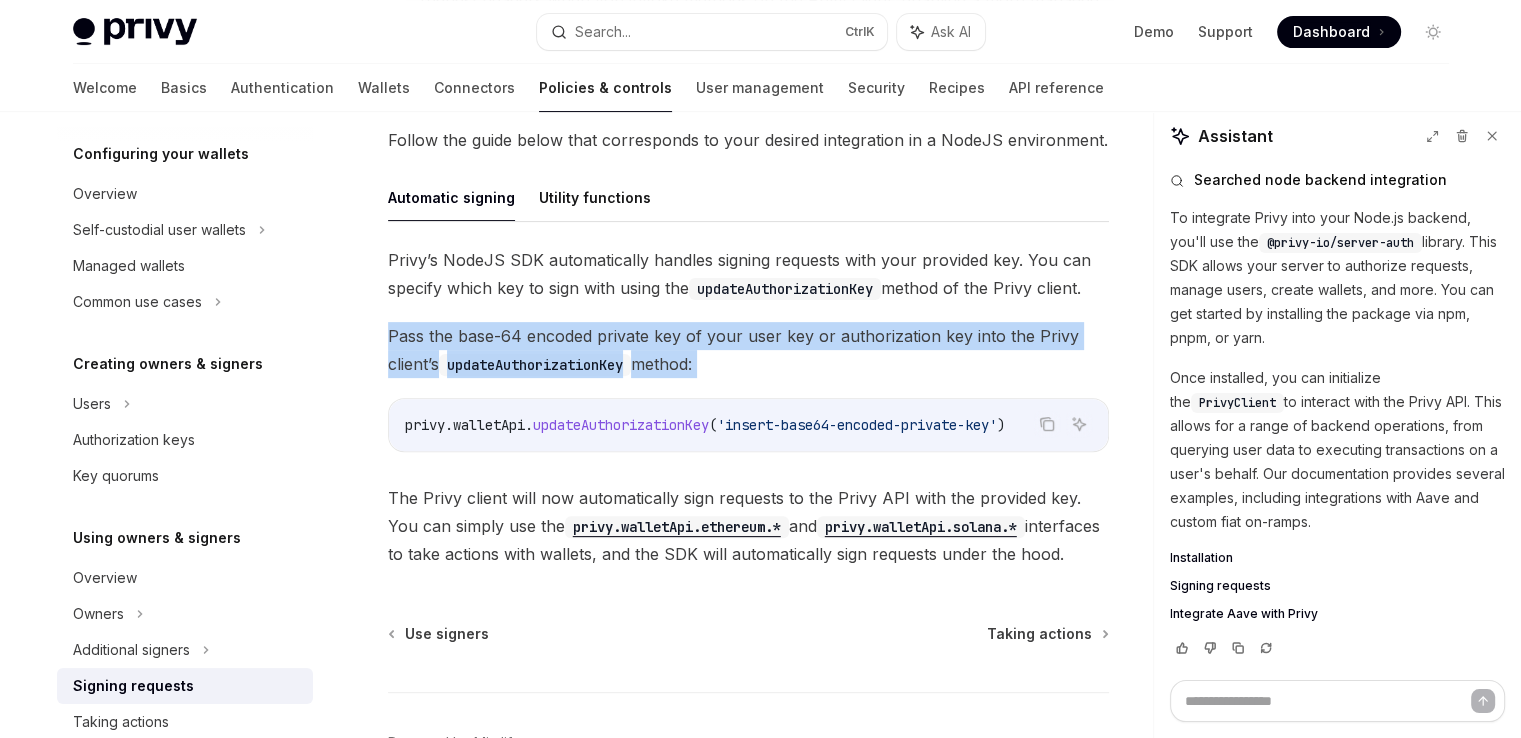 click on "Pass the base-64 encoded private key of your user key or authorization key into the Privy client’s  updateAuthorizationKey  method:" at bounding box center (748, 350) 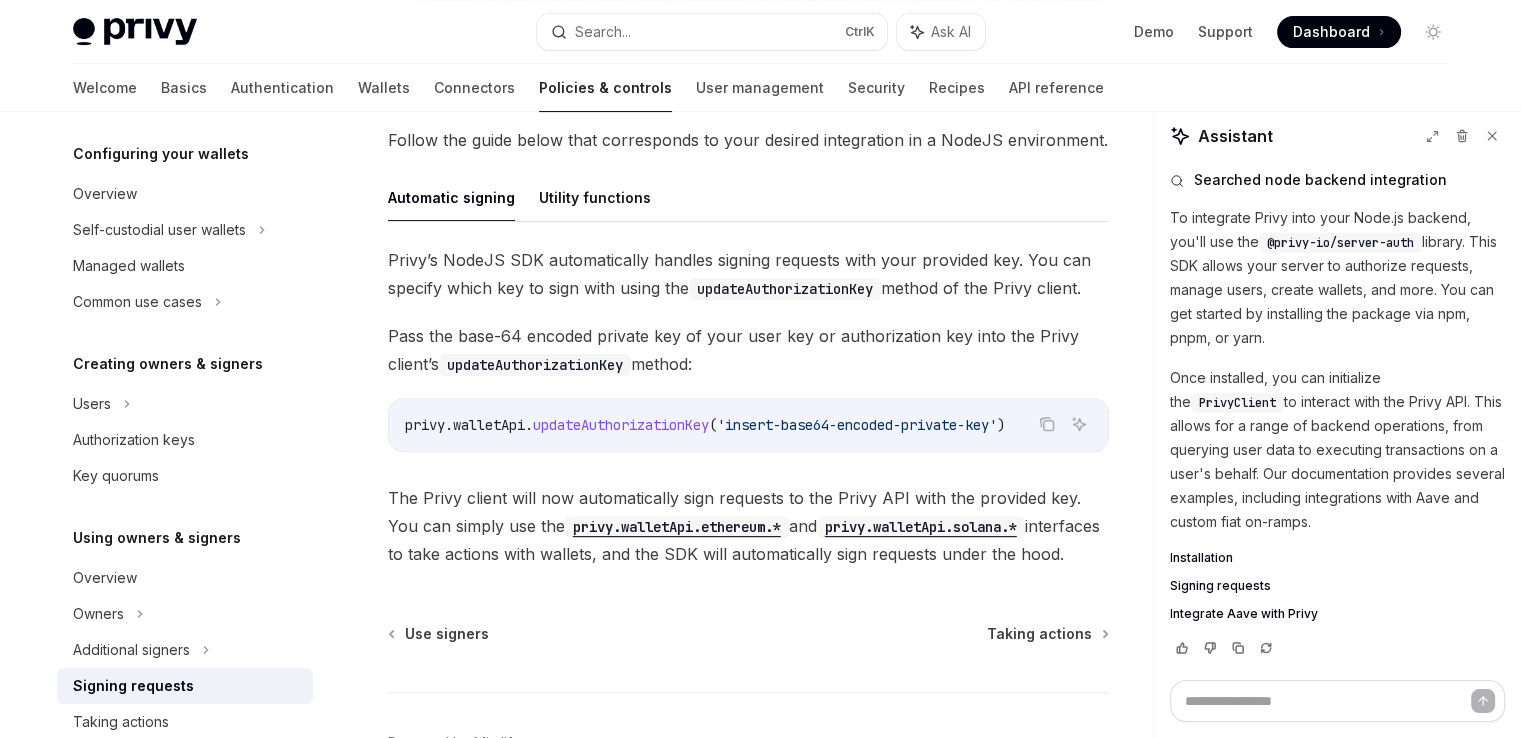 click on "Privy’s NodeJS SDK automatically handles signing requests with your provided key. You can specify which key to sign with using the  updateAuthorizationKey  method of the Privy client. Pass the base-64 encoded private key of your user key or authorization key into the Privy client’s  updateAuthorizationKey  method: Copy Ask AI privy . walletApi . updateAuthorizationKey ( '[BASE64_ENCODED_PRIVATE_KEY]' )
The Privy client will now automatically sign requests to the Privy API with the provided key. You can simply use the  privy.walletApi.ethereum.*  and  privy.walletApi.solana.*  interfaces to take actions with wallets, and the SDK will automatically sign requests under the hood." at bounding box center [748, 407] 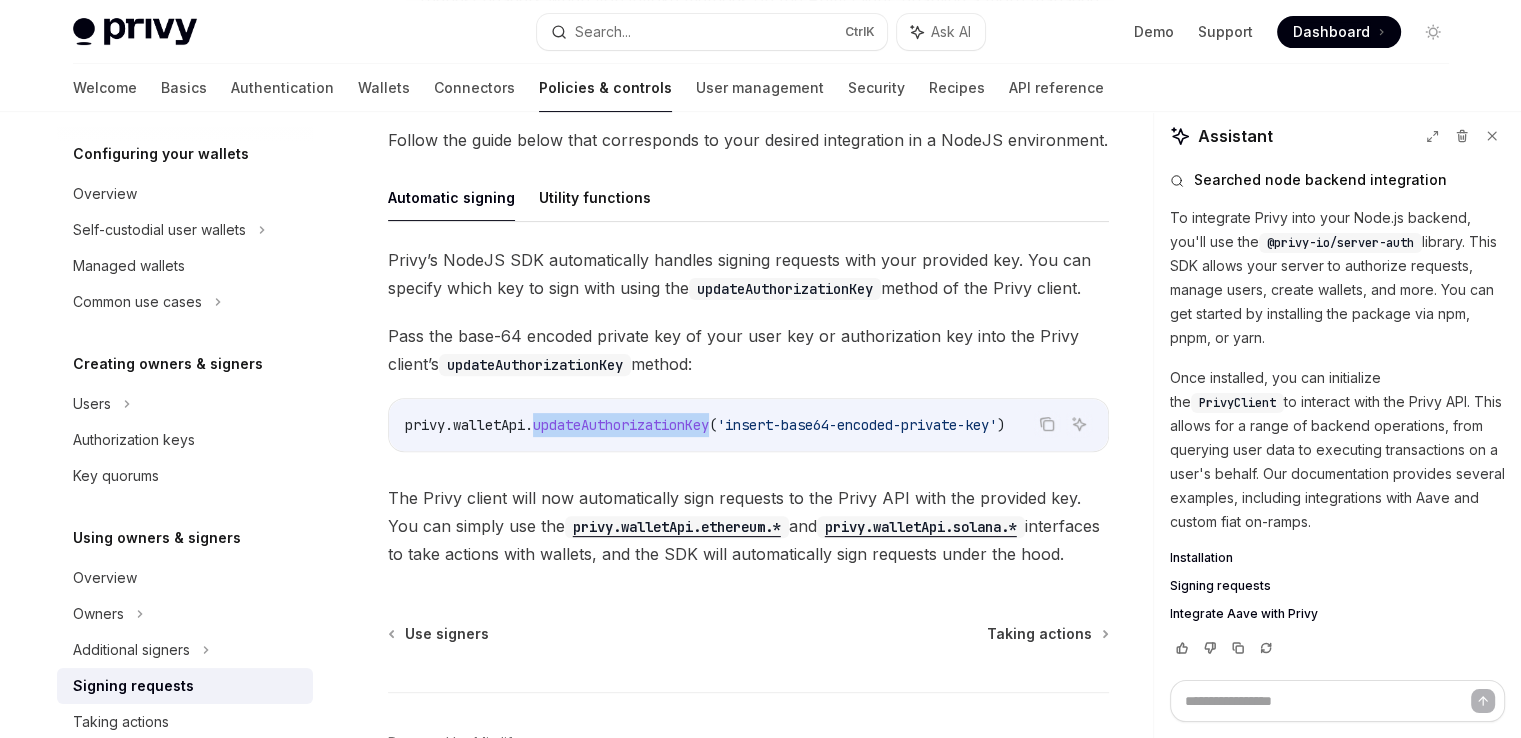 click on "updateAuthorizationKey" at bounding box center (621, 425) 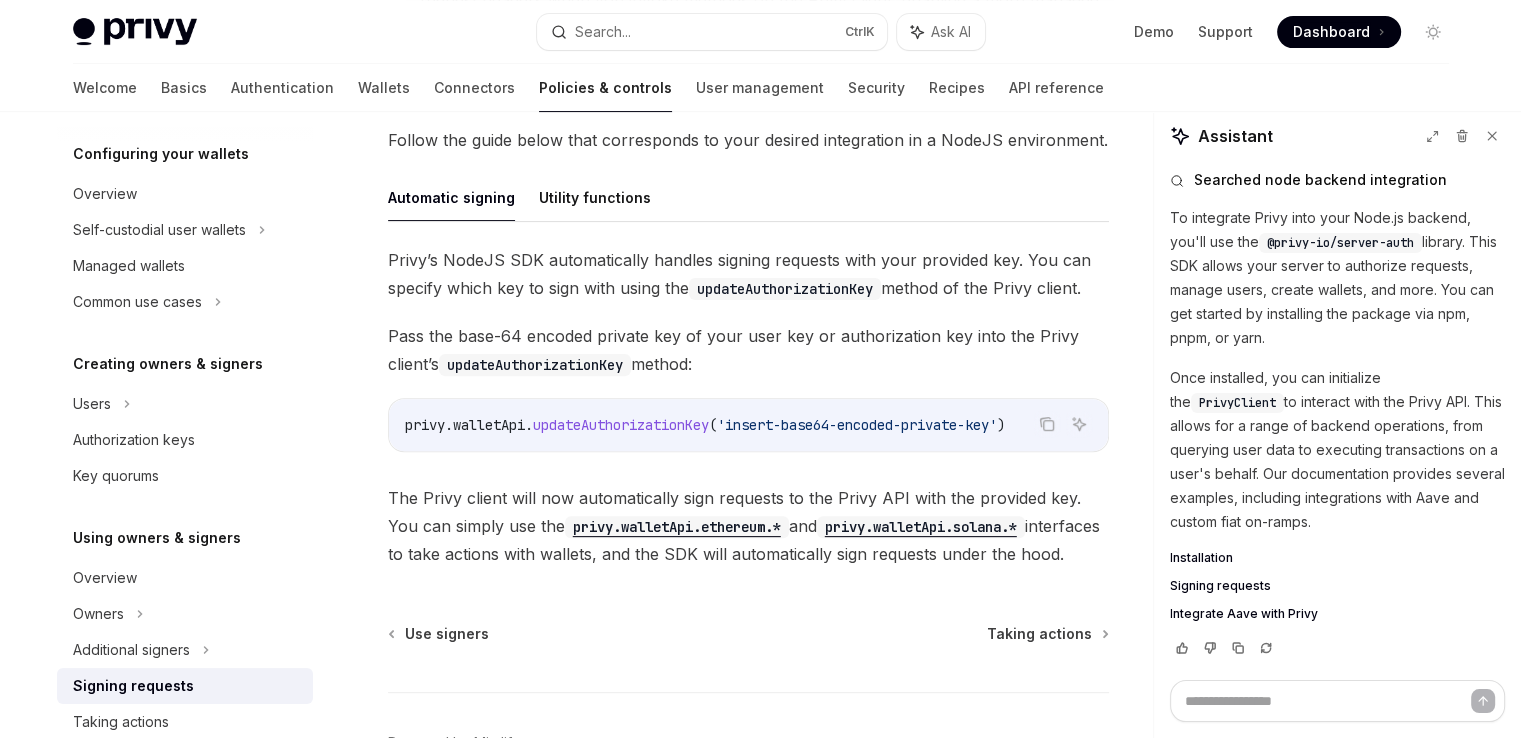 click on "'insert-base64-encoded-private-key'" at bounding box center [857, 425] 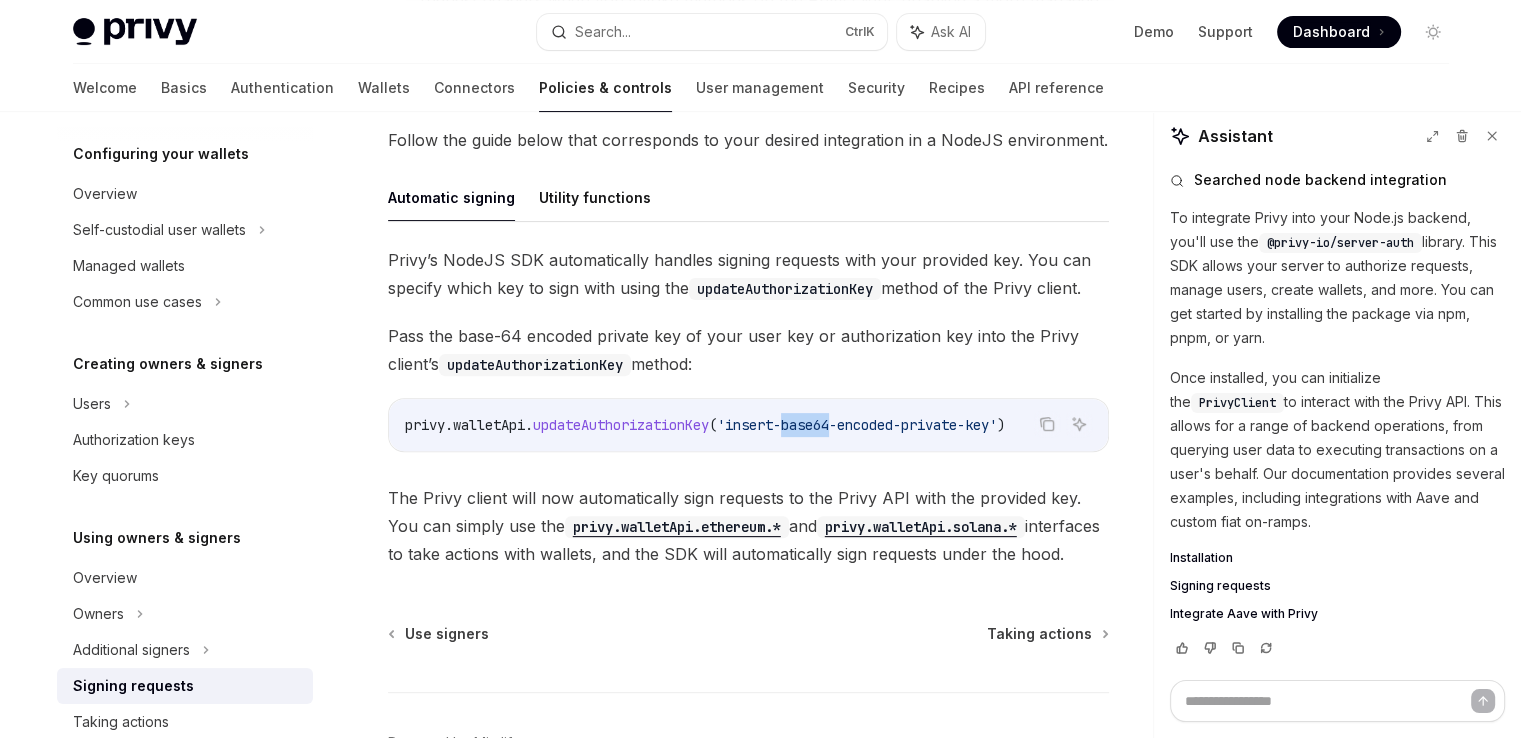 click on "'insert-base64-encoded-private-key'" at bounding box center (857, 425) 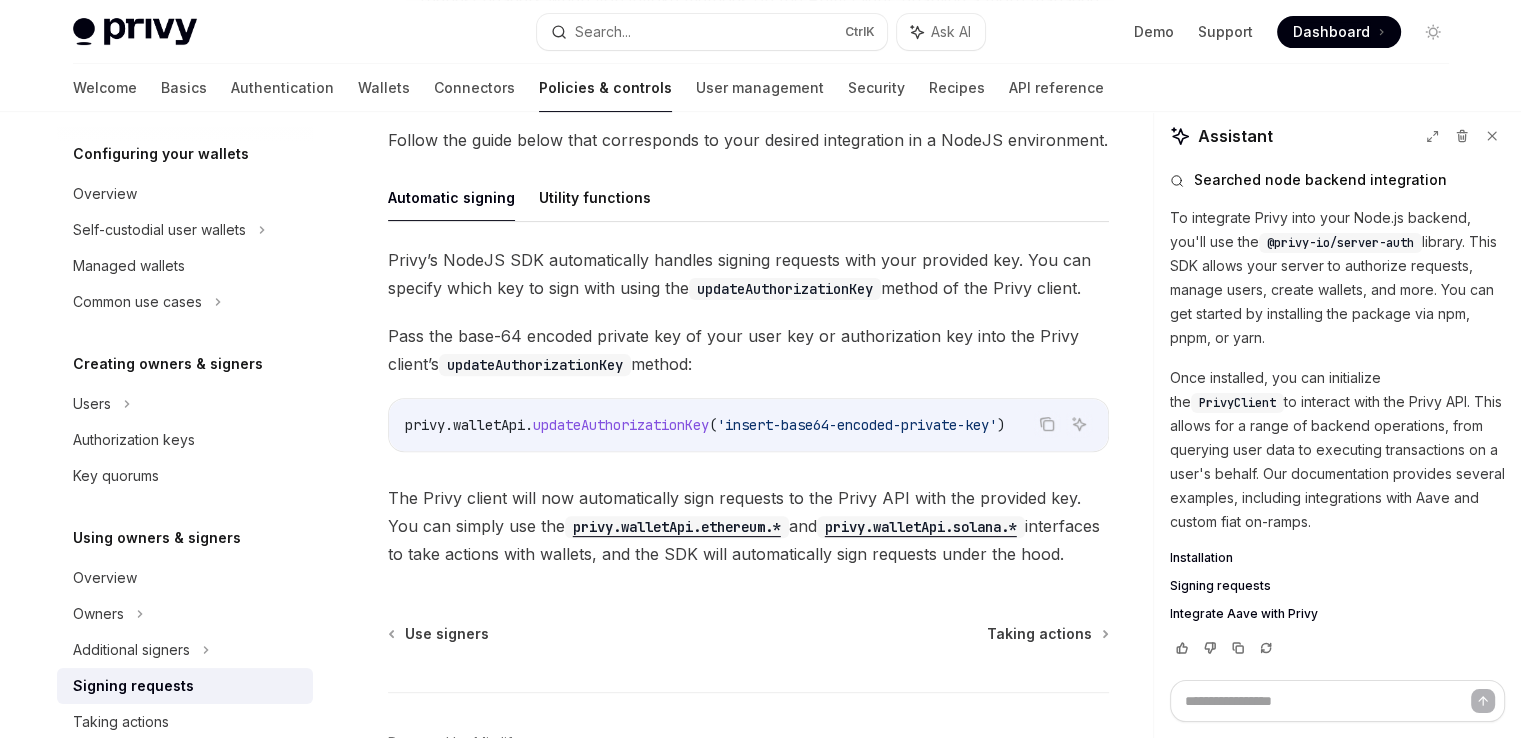click on "'insert-base64-encoded-private-key'" at bounding box center [857, 425] 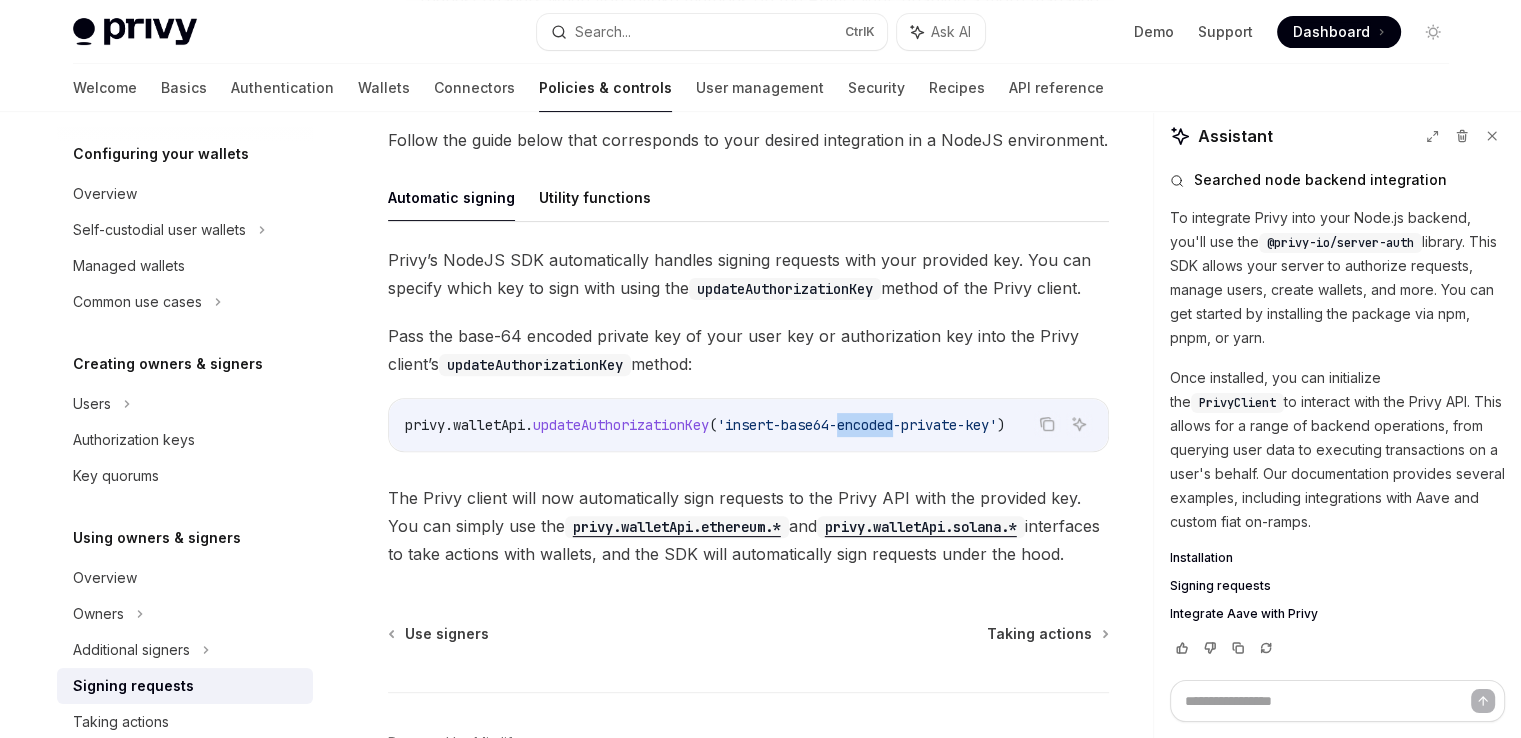 click on "'insert-base64-encoded-private-key'" at bounding box center [857, 425] 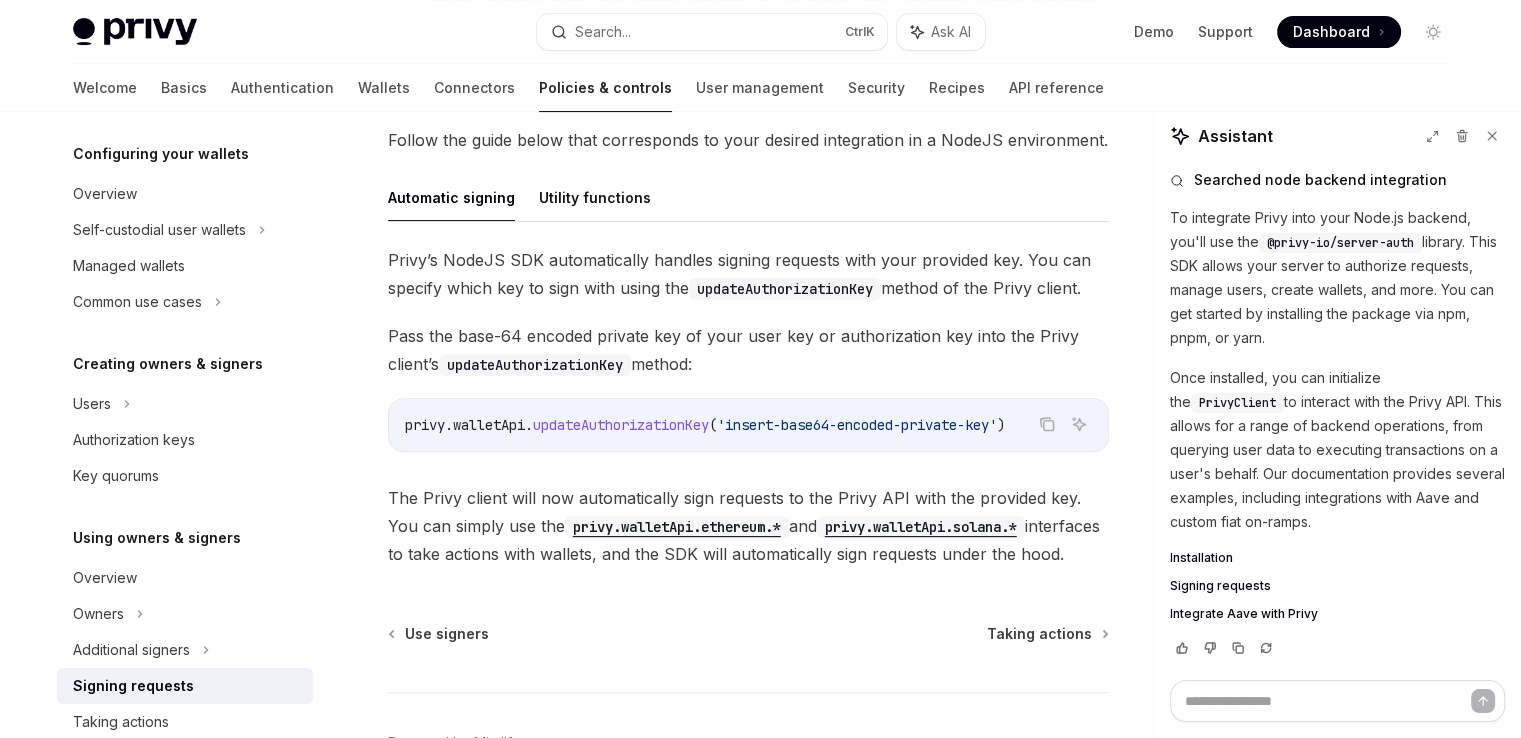 click on "The Privy client will now automatically sign requests to the Privy API with the provided key. You can simply use the  privy.walletApi.ethereum.*  and  privy.walletApi.solana.*  interfaces to take actions with wallets, and the SDK will automatically sign requests under the hood." at bounding box center [748, 526] 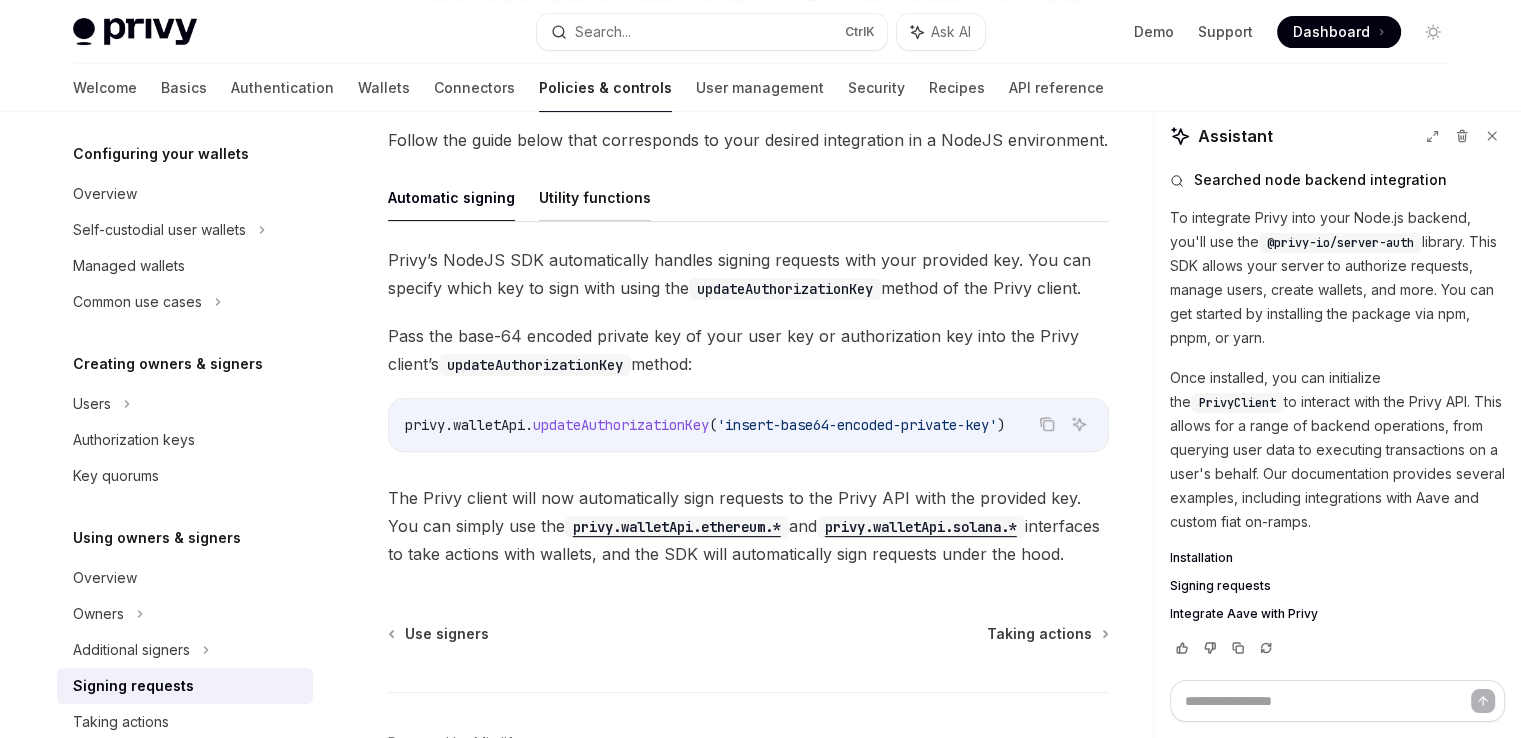 click on "Utility functions" at bounding box center [595, 197] 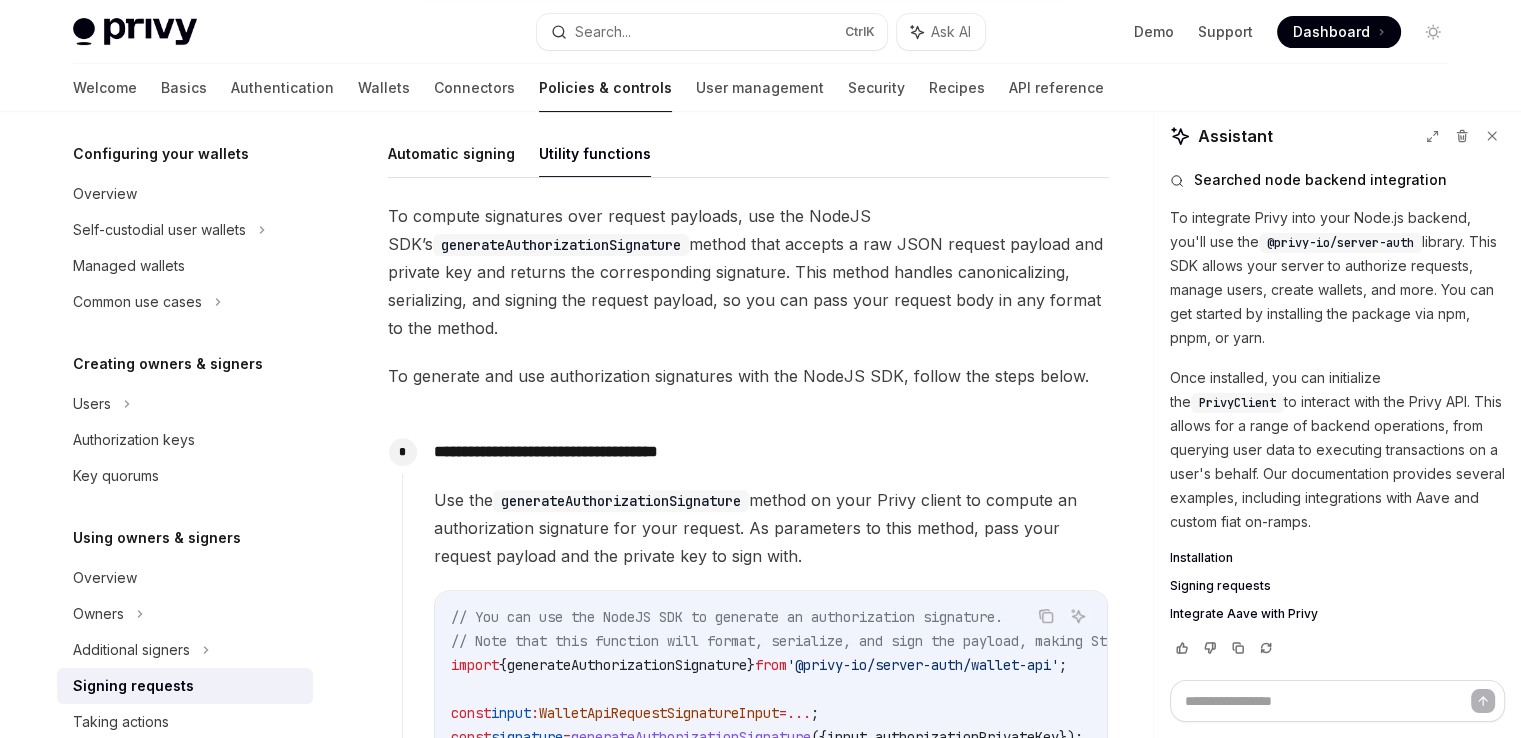 scroll, scrollTop: 623, scrollLeft: 0, axis: vertical 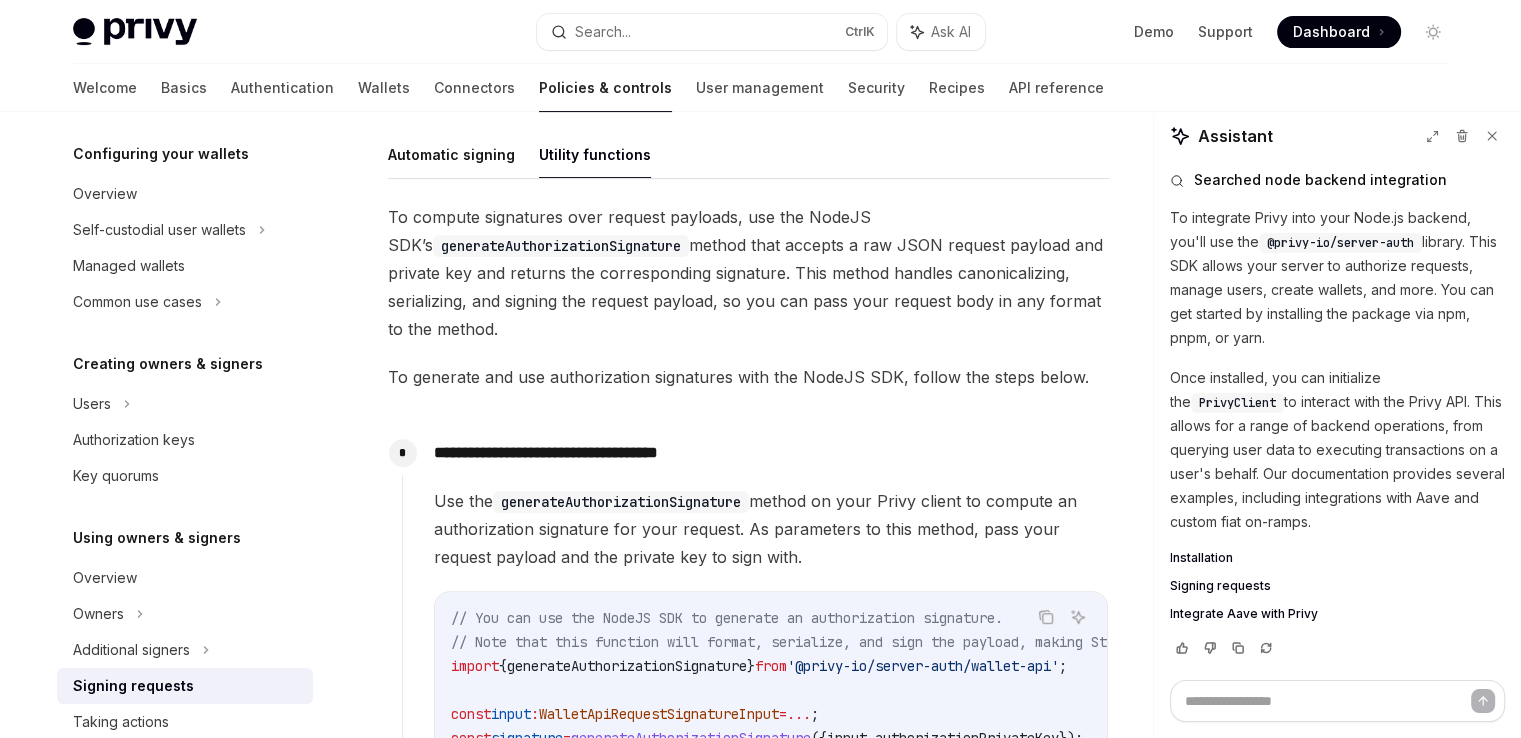 click on "Use the  generateAuthorizationSignature  method on your Privy client to compute an authorization signature for your request. As parameters to this method, pass your request payload and the private key to sign with." at bounding box center [771, 529] 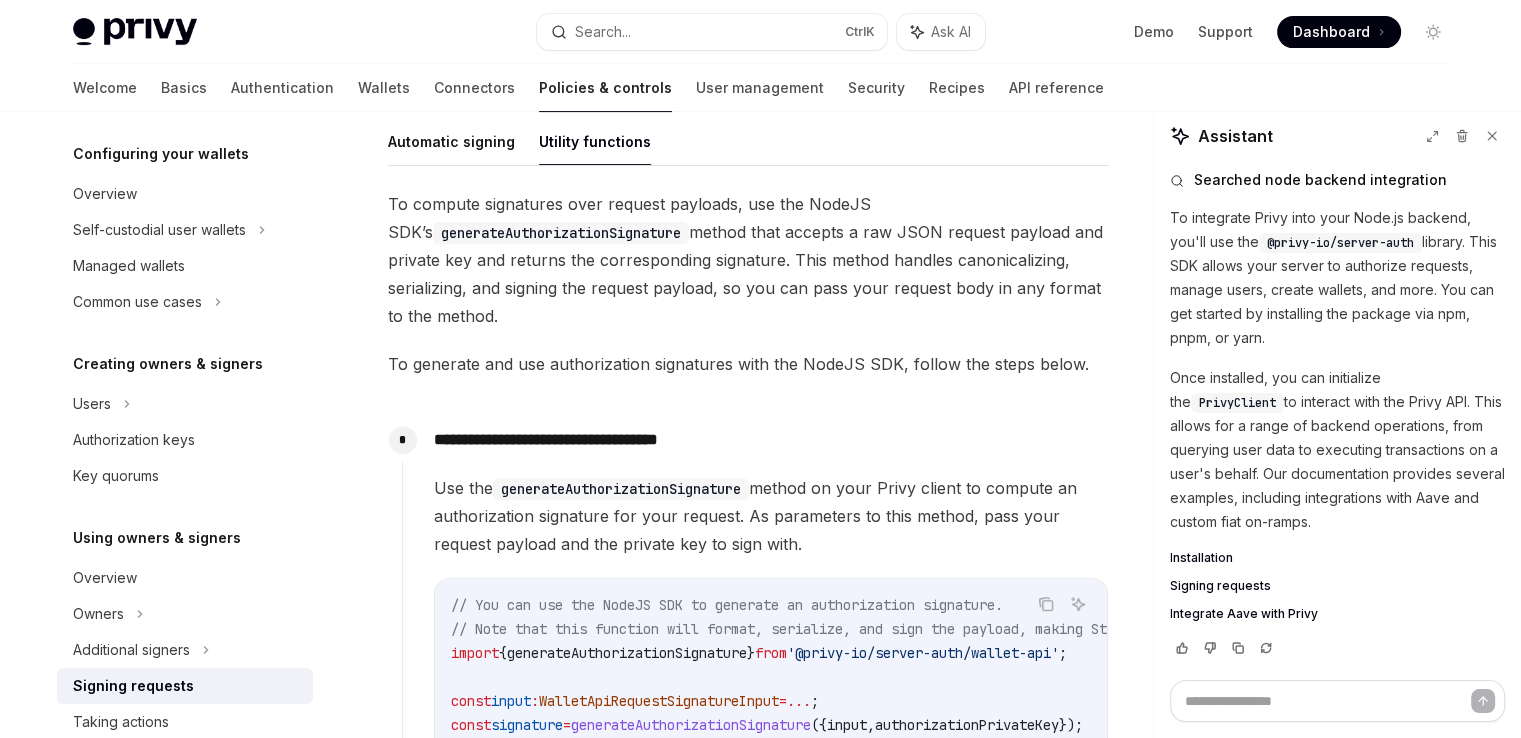 scroll, scrollTop: 637, scrollLeft: 0, axis: vertical 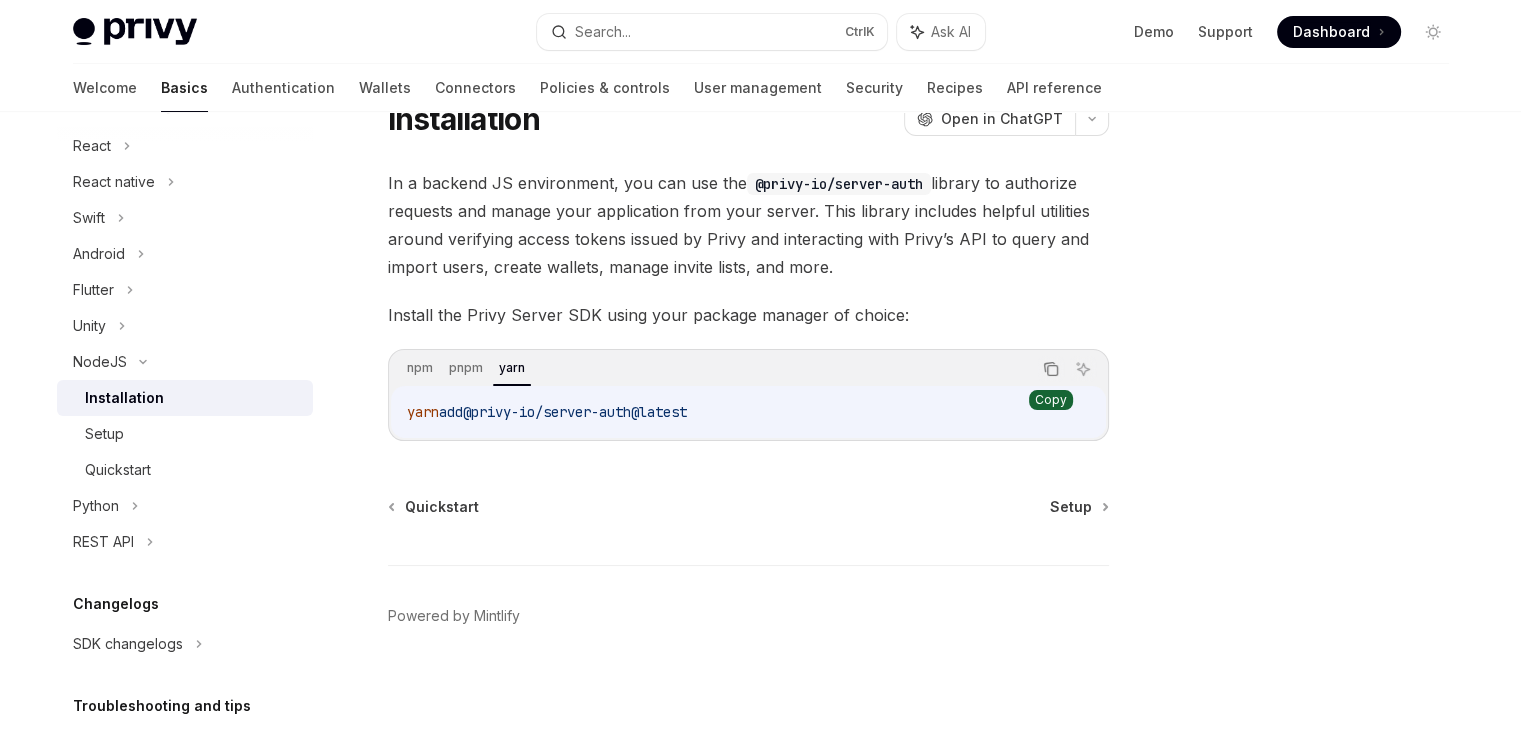 click 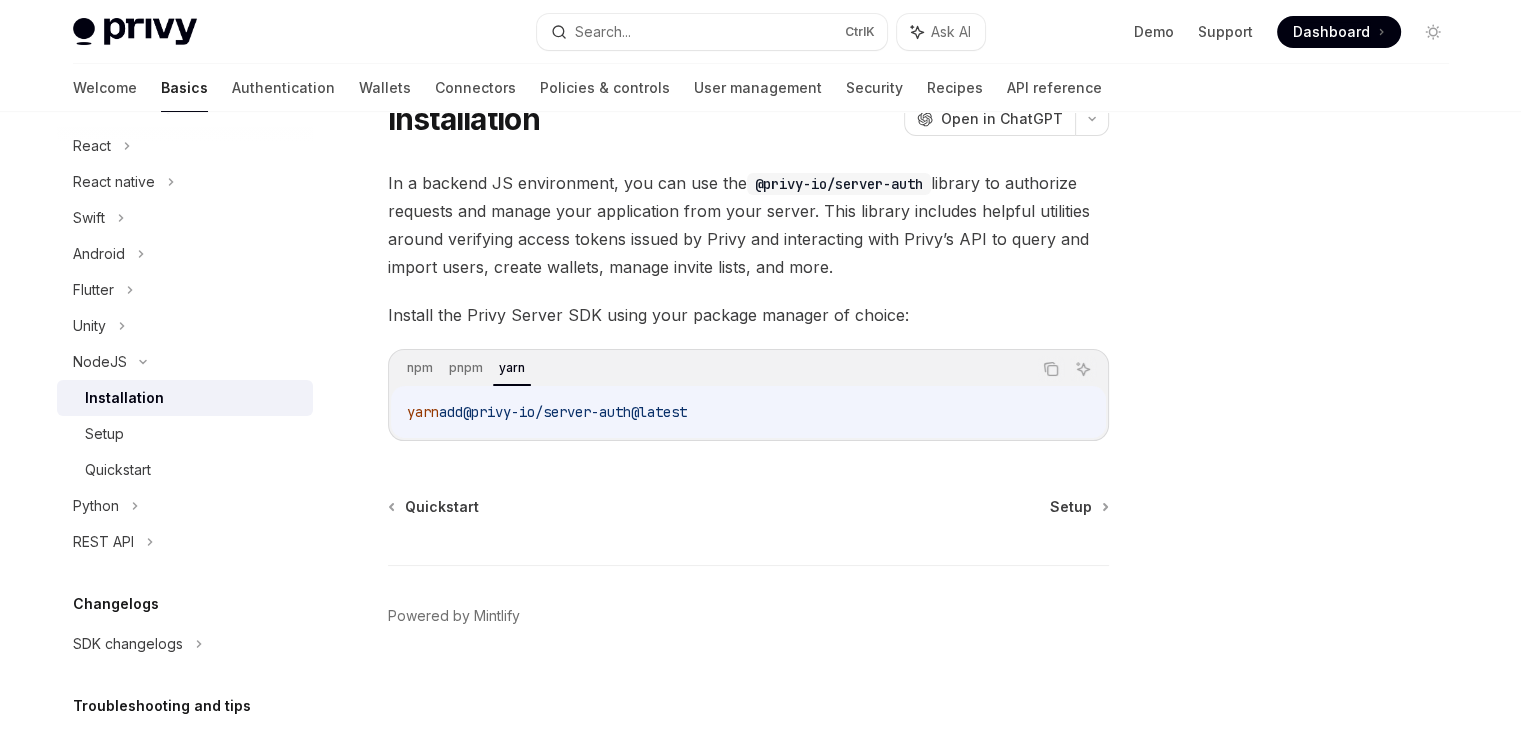 type 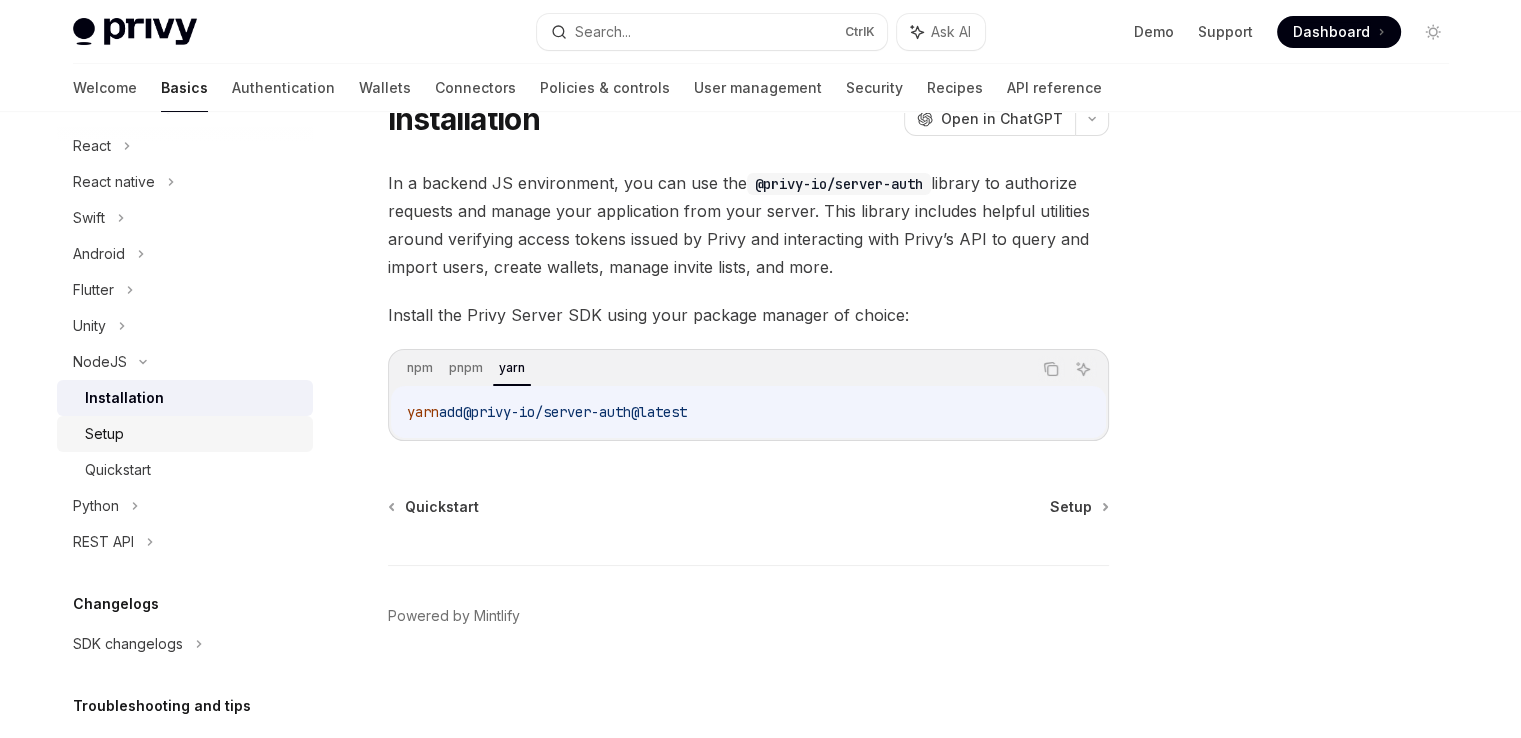 click on "Setup" at bounding box center (193, 434) 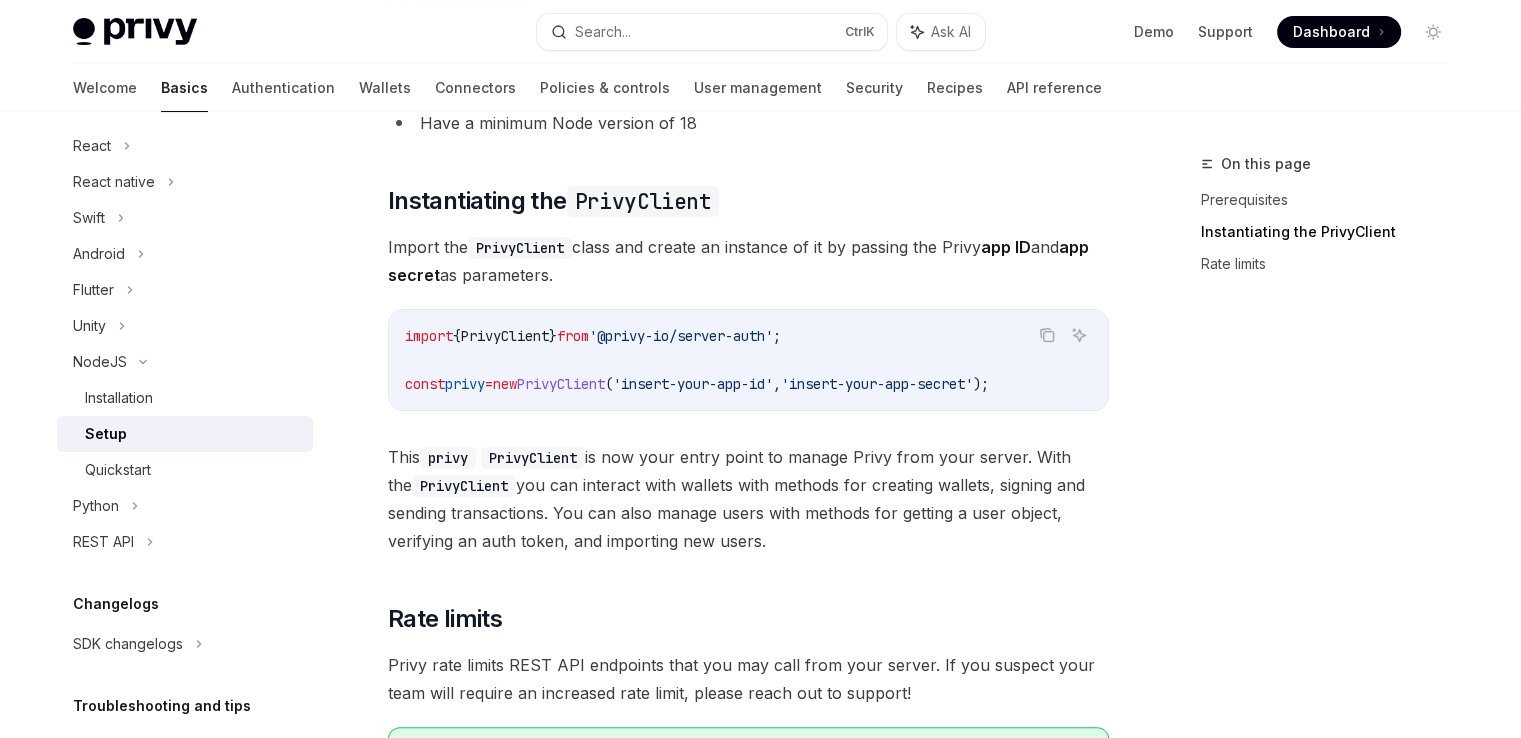 scroll, scrollTop: 611, scrollLeft: 0, axis: vertical 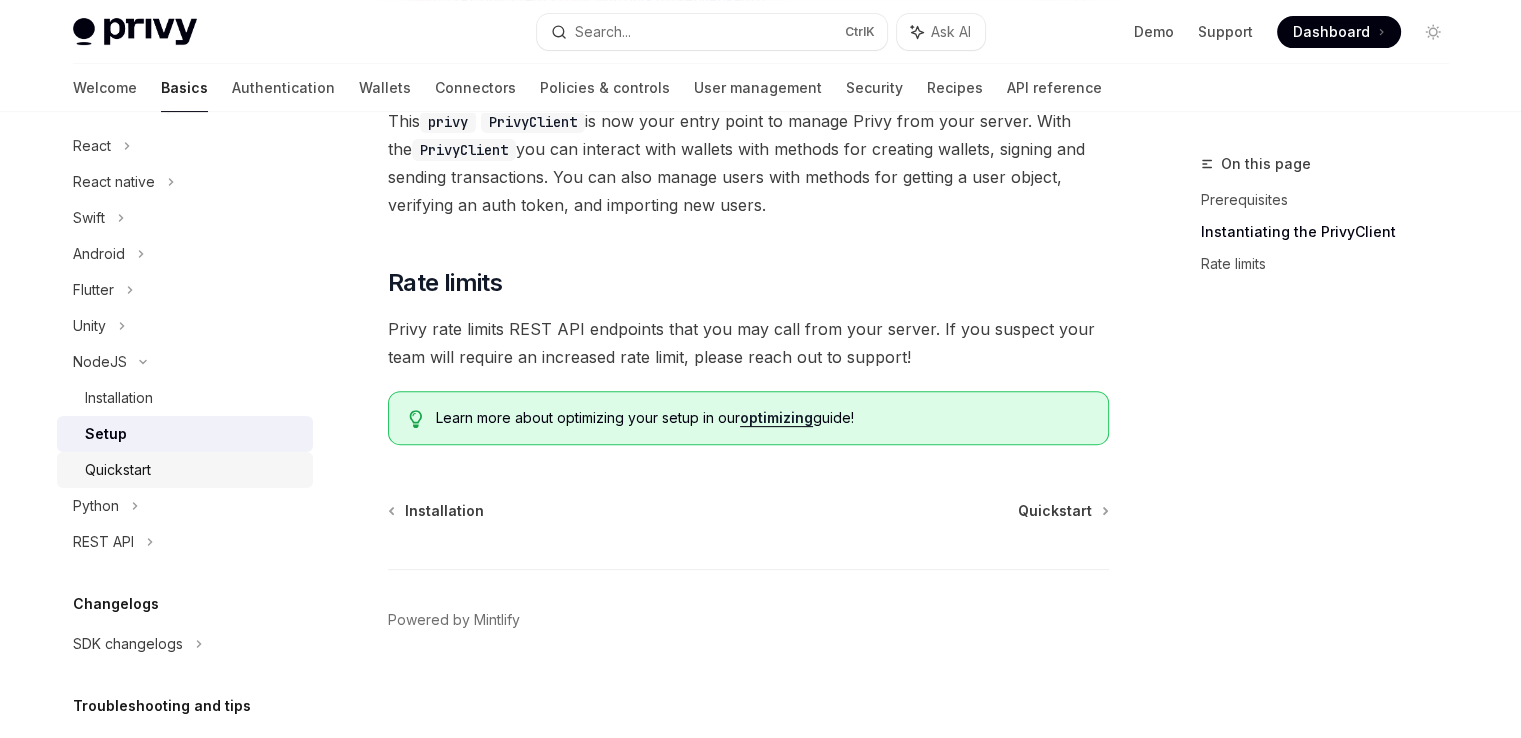click on "Quickstart" at bounding box center [185, 470] 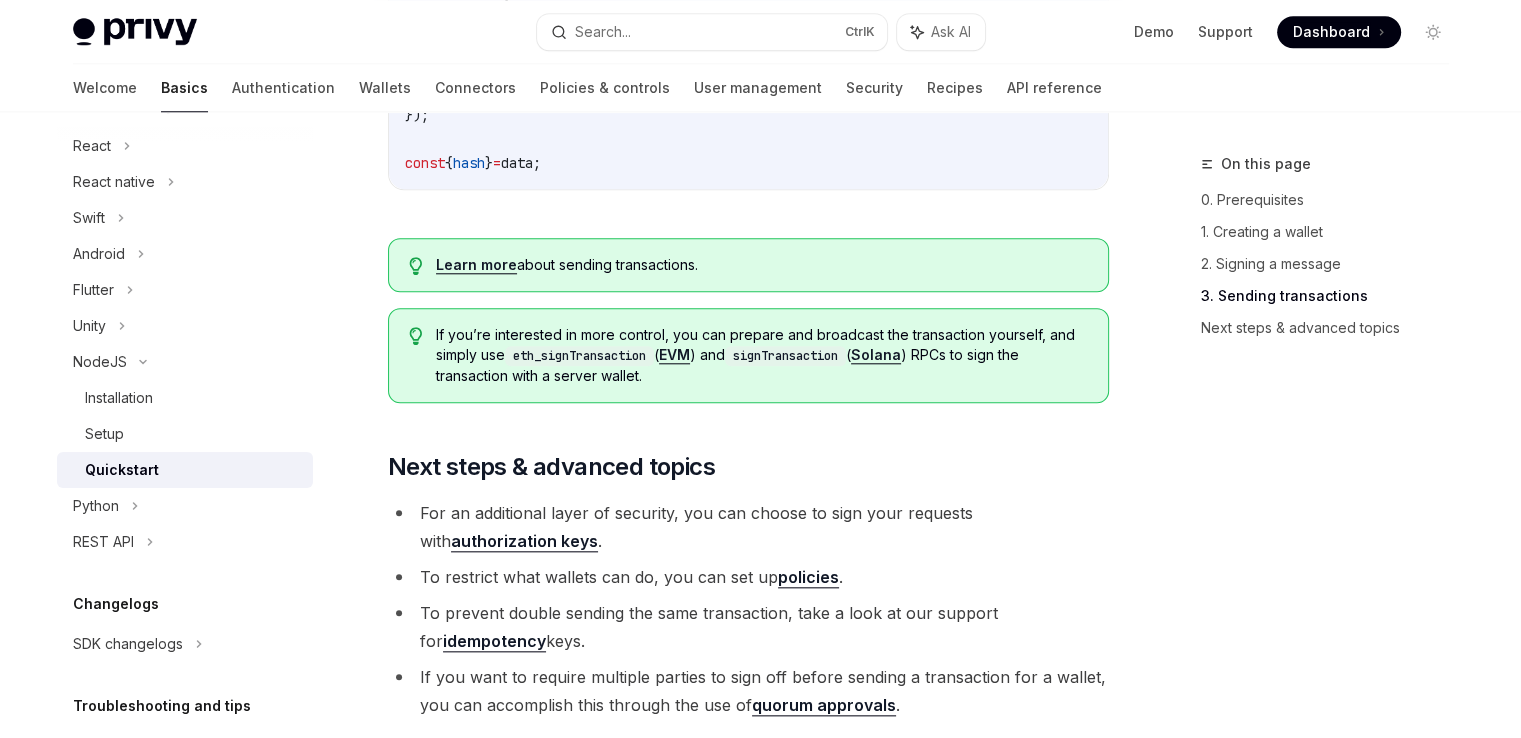 scroll, scrollTop: 2255, scrollLeft: 0, axis: vertical 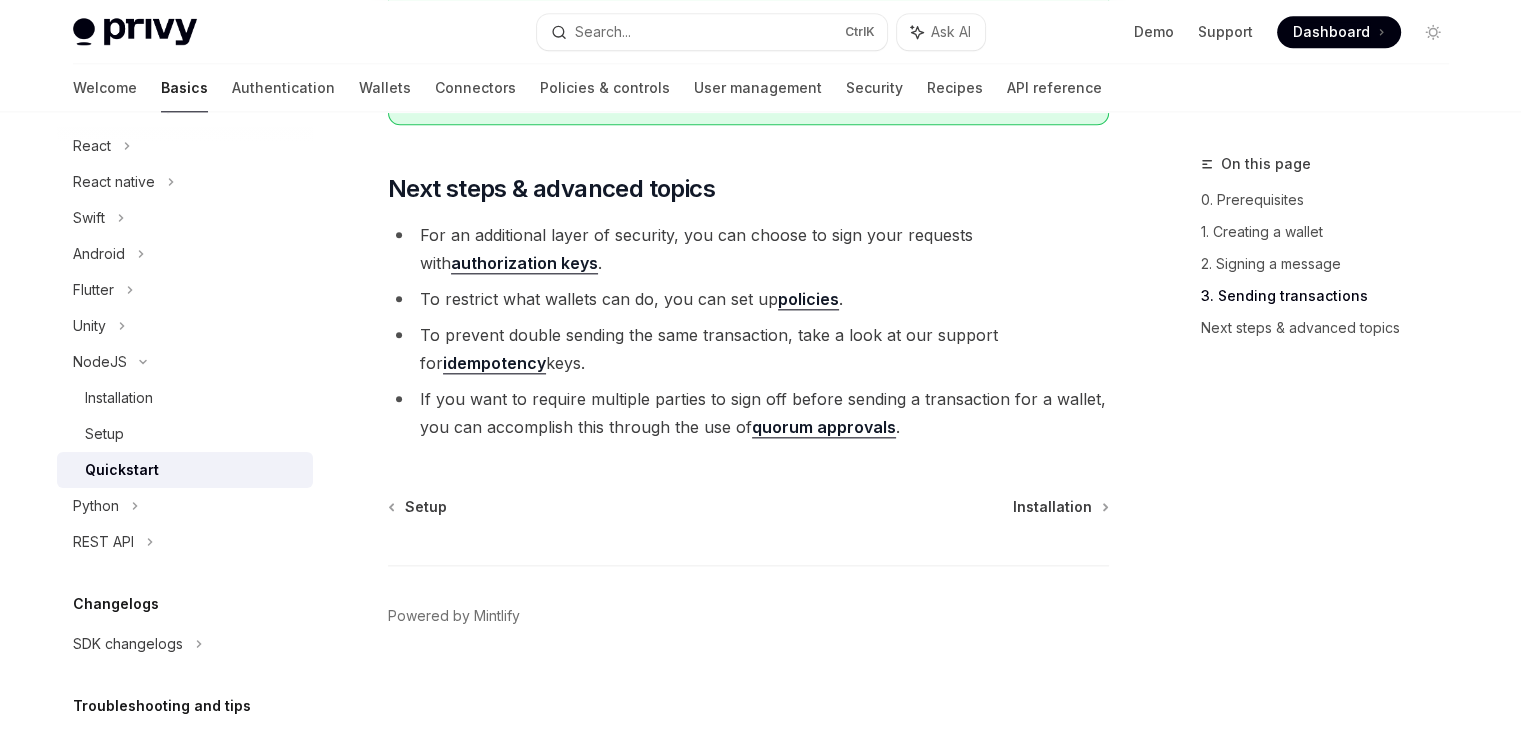 click on "authorization keys" at bounding box center [524, 263] 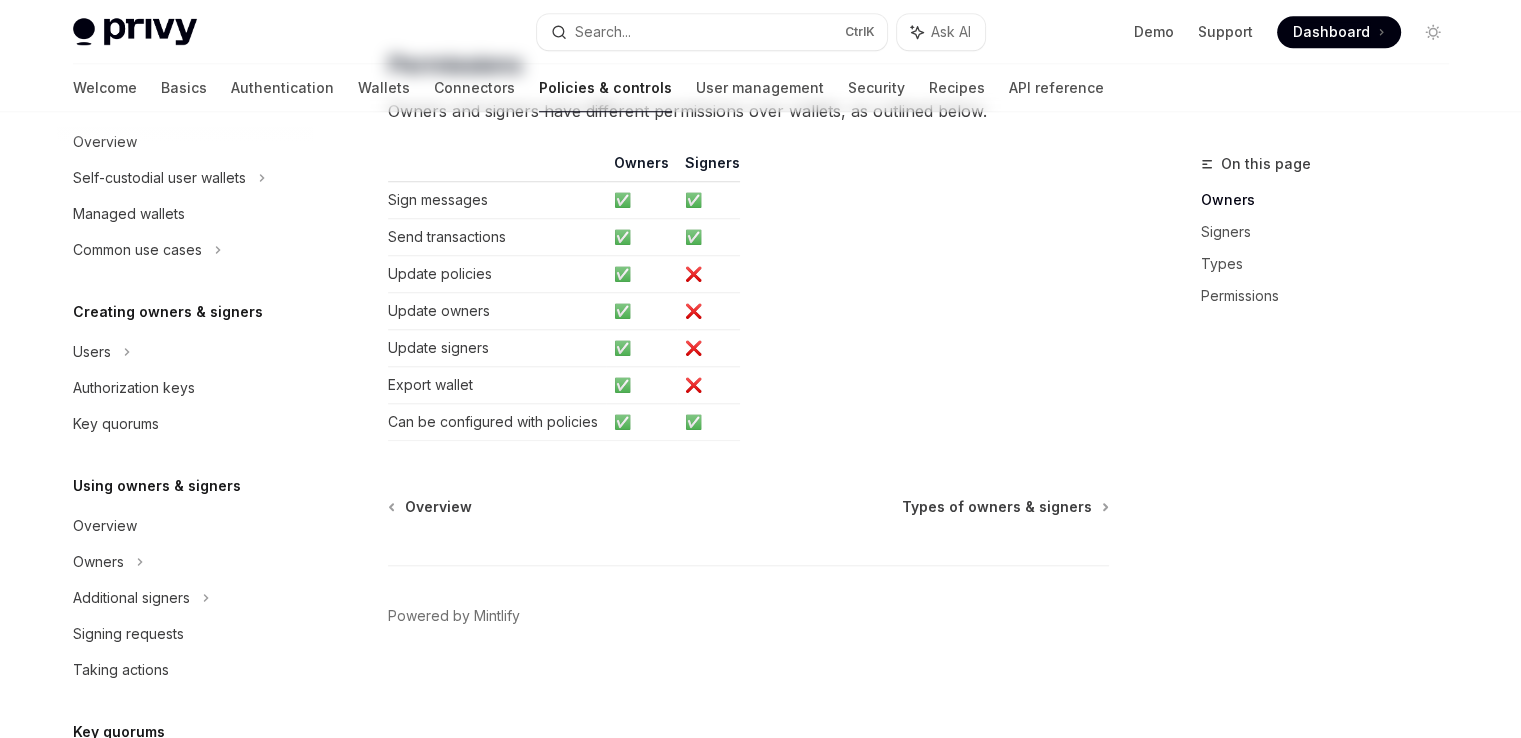 scroll, scrollTop: 0, scrollLeft: 0, axis: both 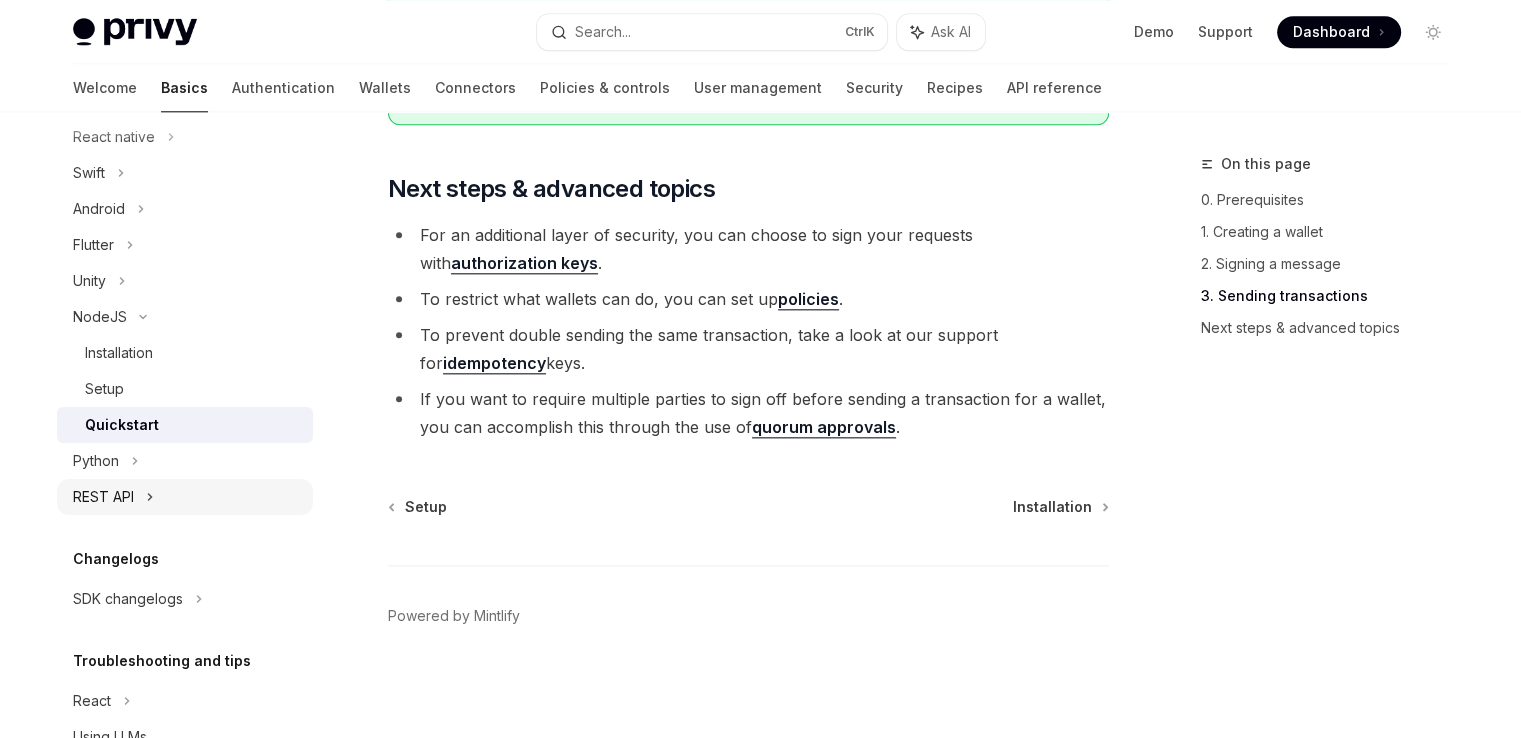 click on "REST API" at bounding box center [185, 497] 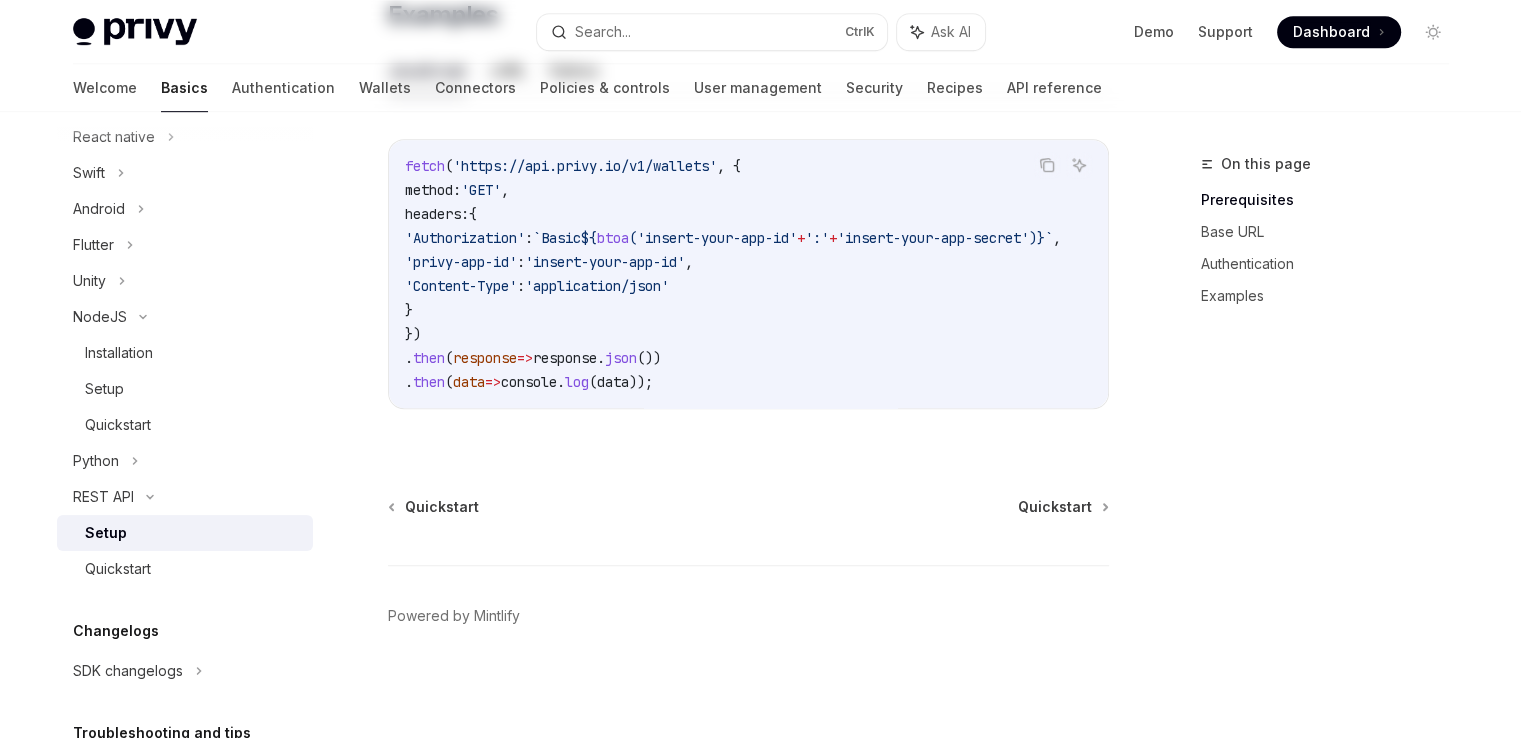 scroll, scrollTop: 0, scrollLeft: 0, axis: both 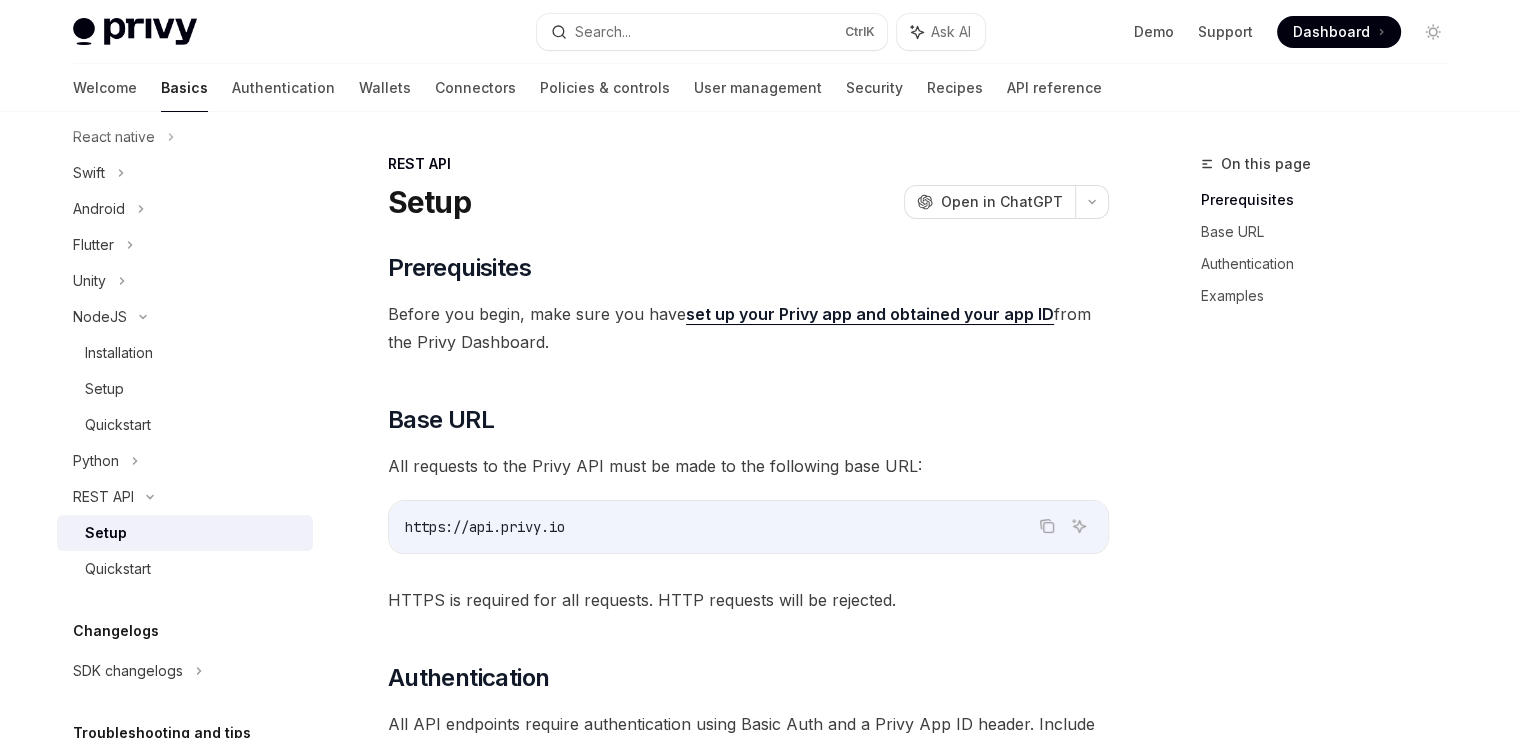 click on "Setup" at bounding box center (193, 533) 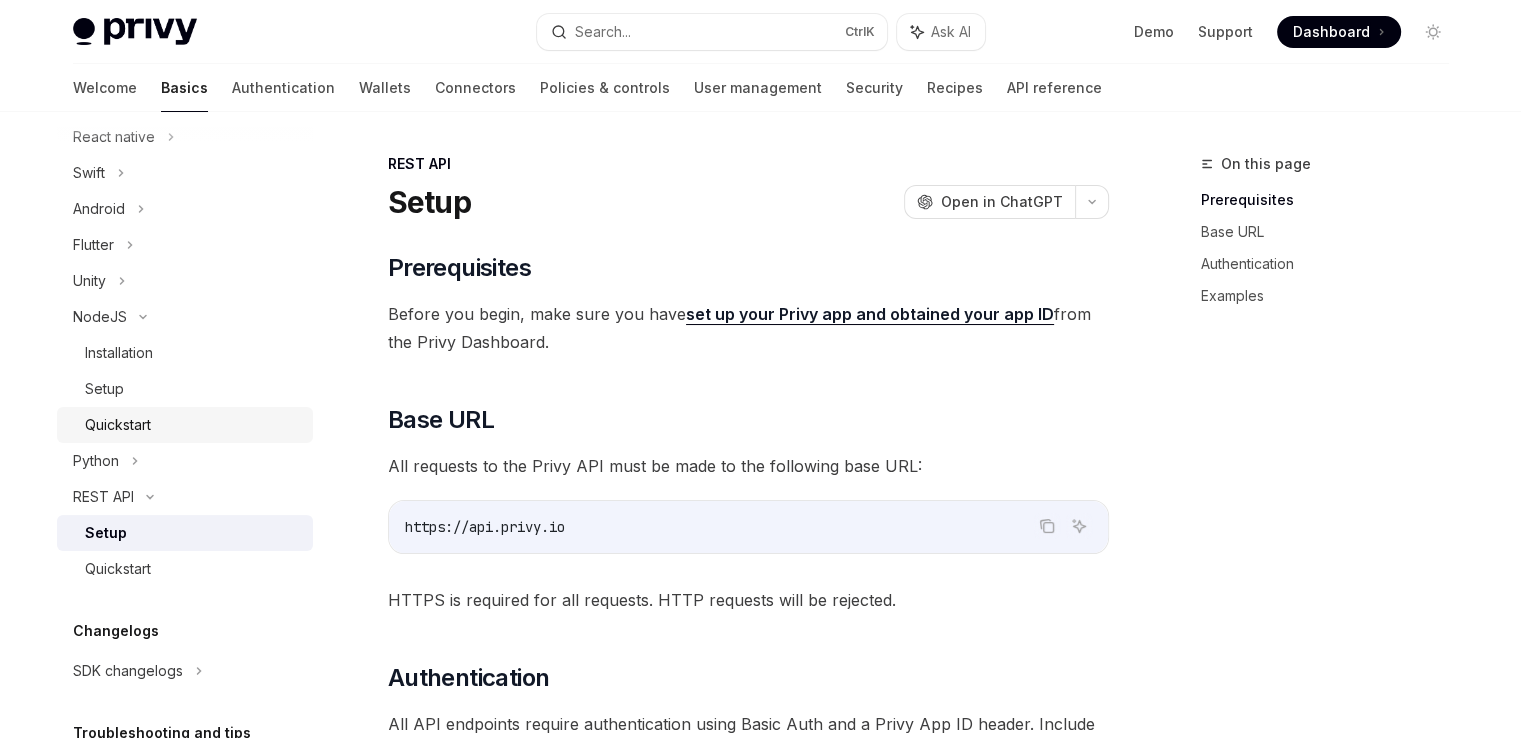 click on "Quickstart" at bounding box center [193, 425] 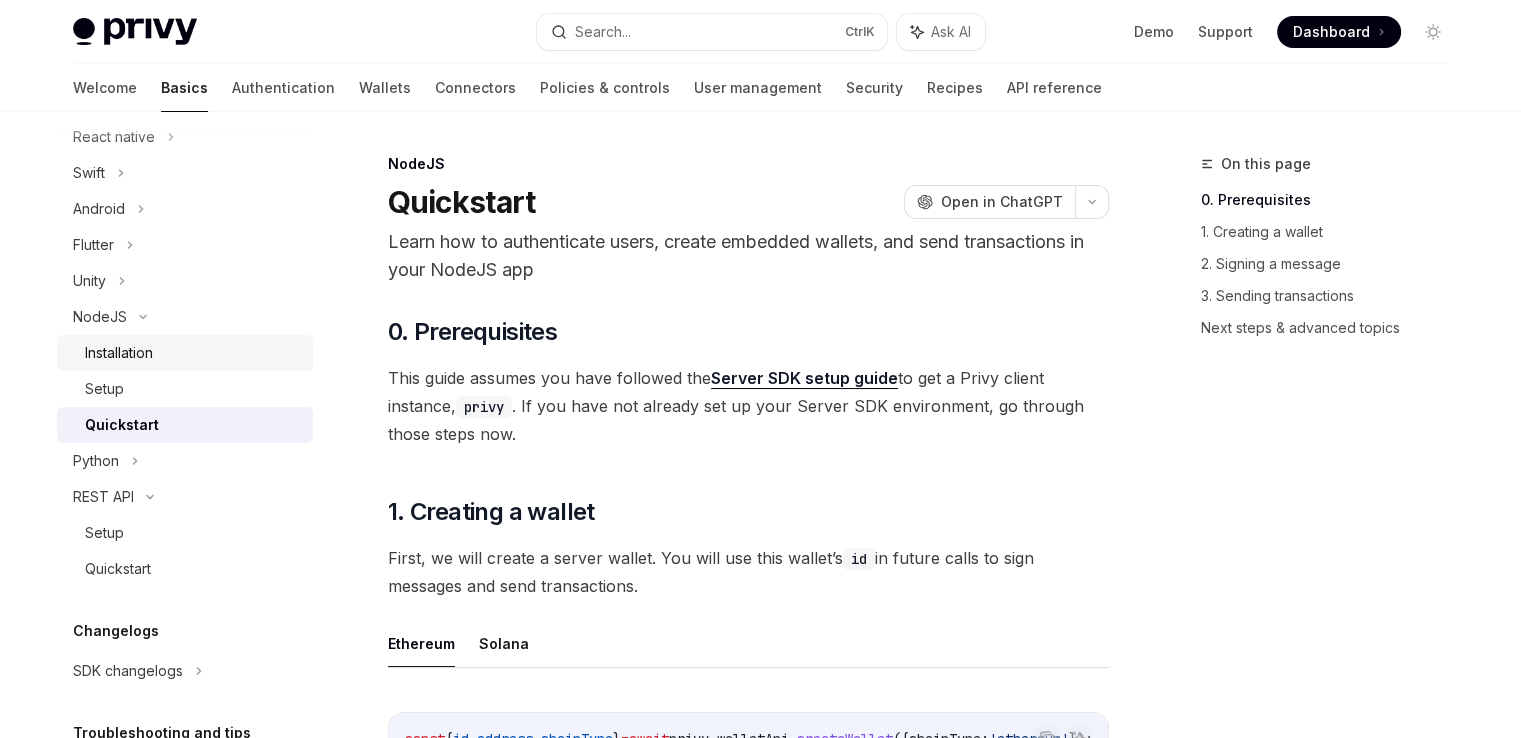 click on "Installation" at bounding box center (193, 353) 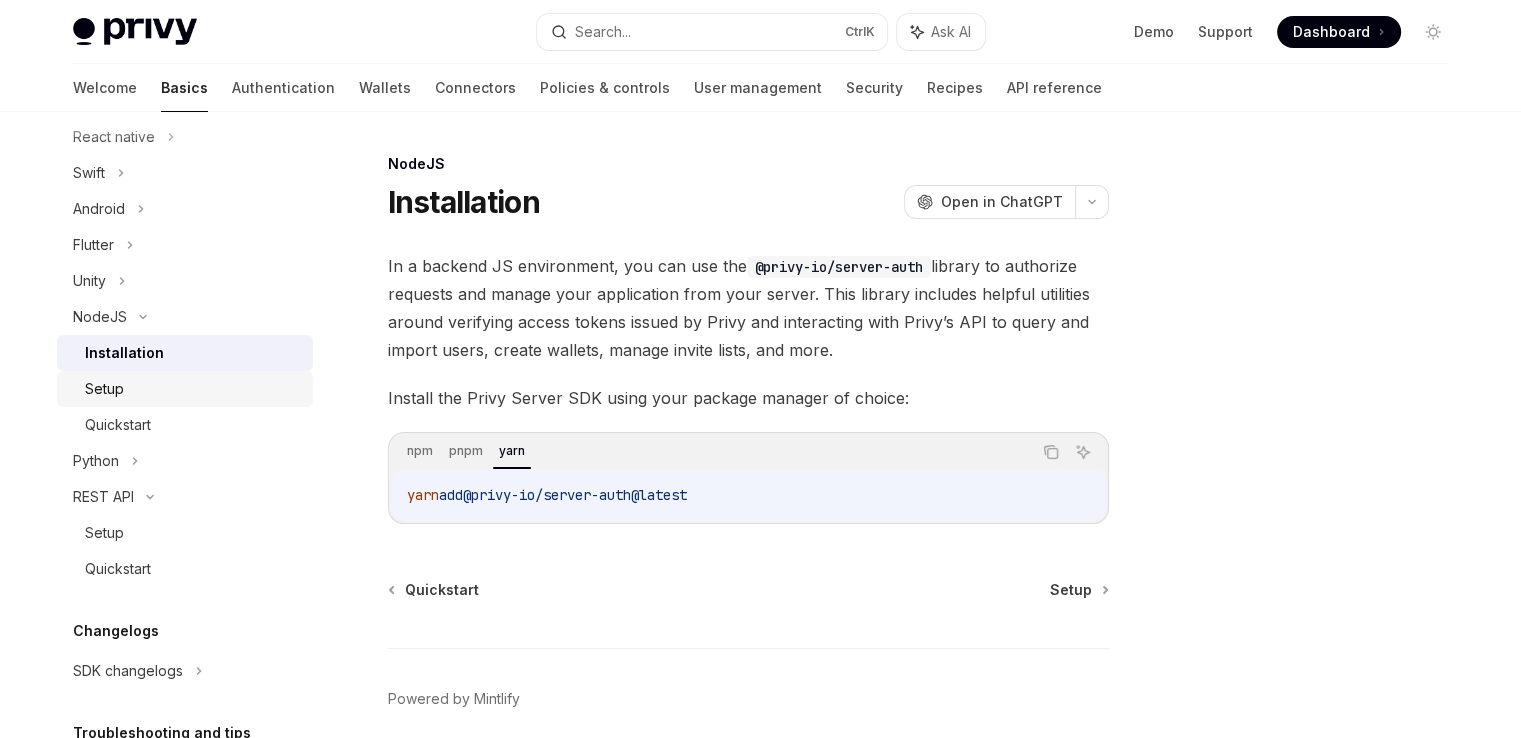 click on "Setup" at bounding box center (193, 389) 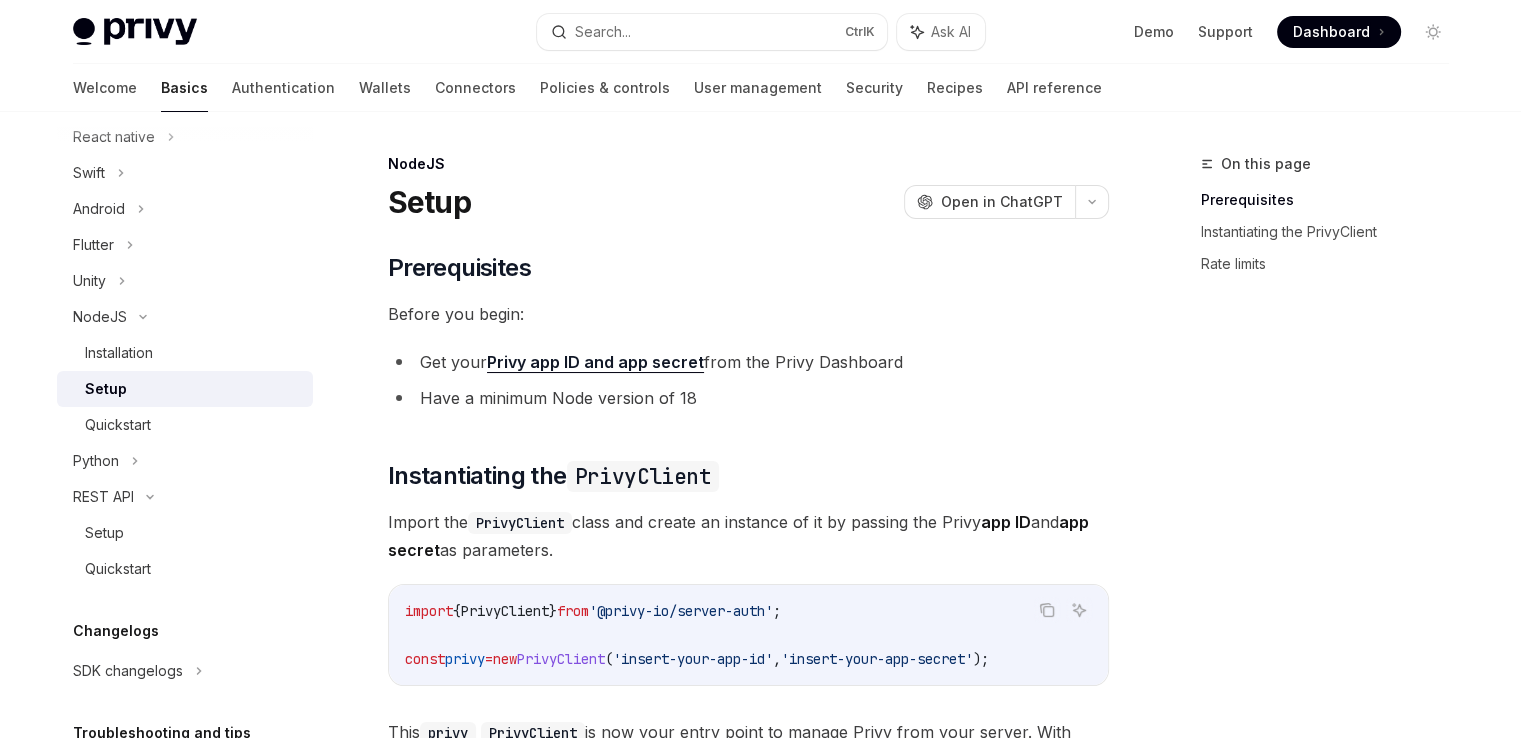 type on "*" 